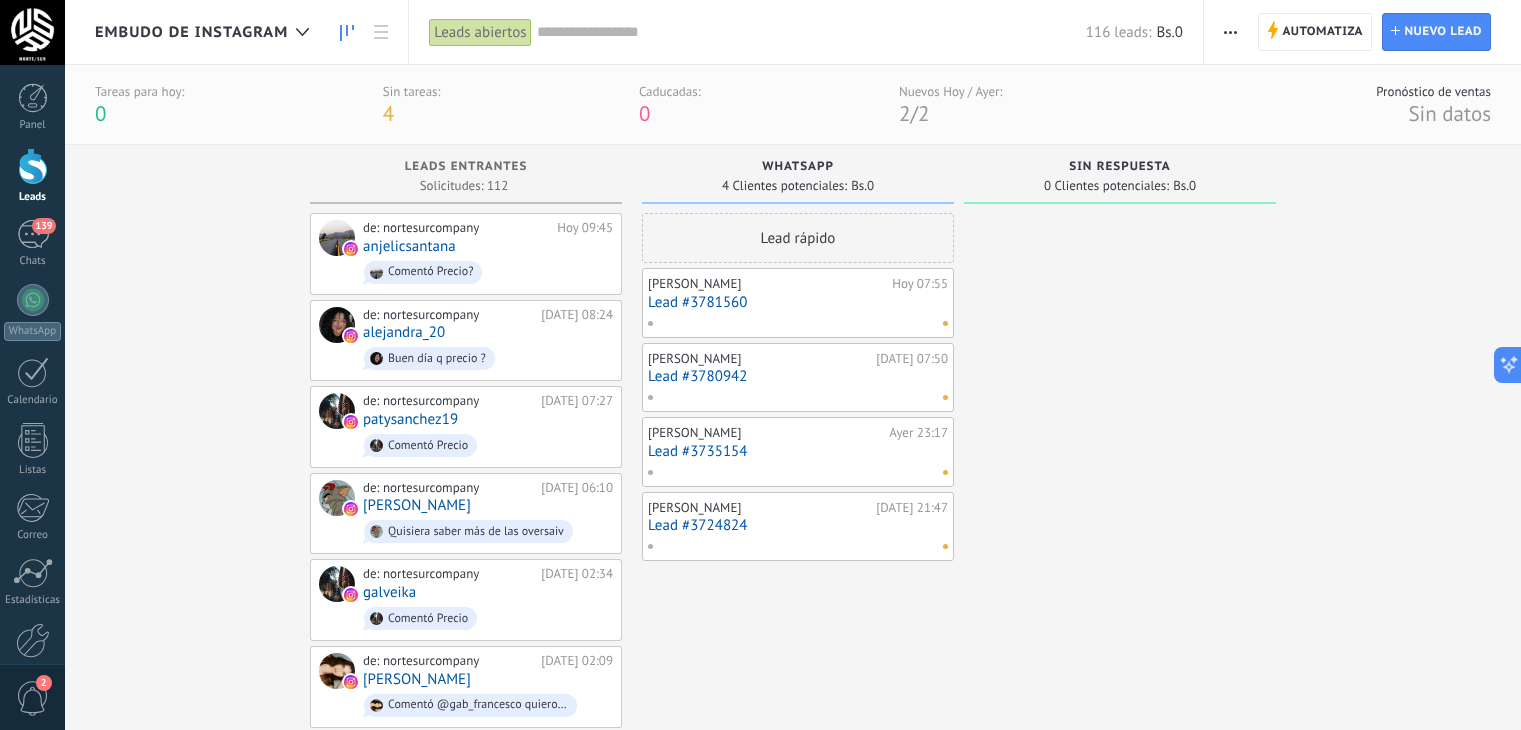 click on "Lead #3781560" at bounding box center (798, 302) 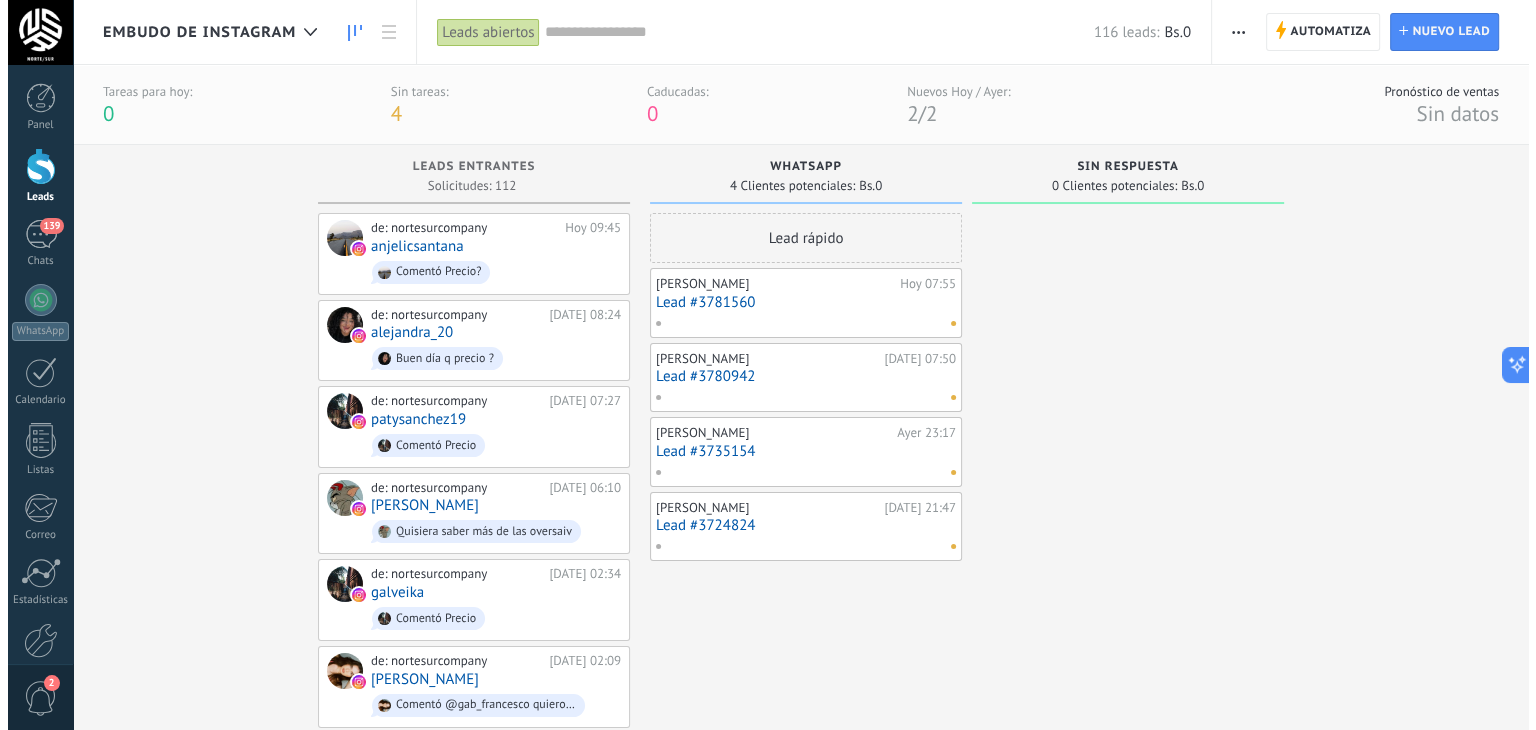 scroll, scrollTop: 0, scrollLeft: 0, axis: both 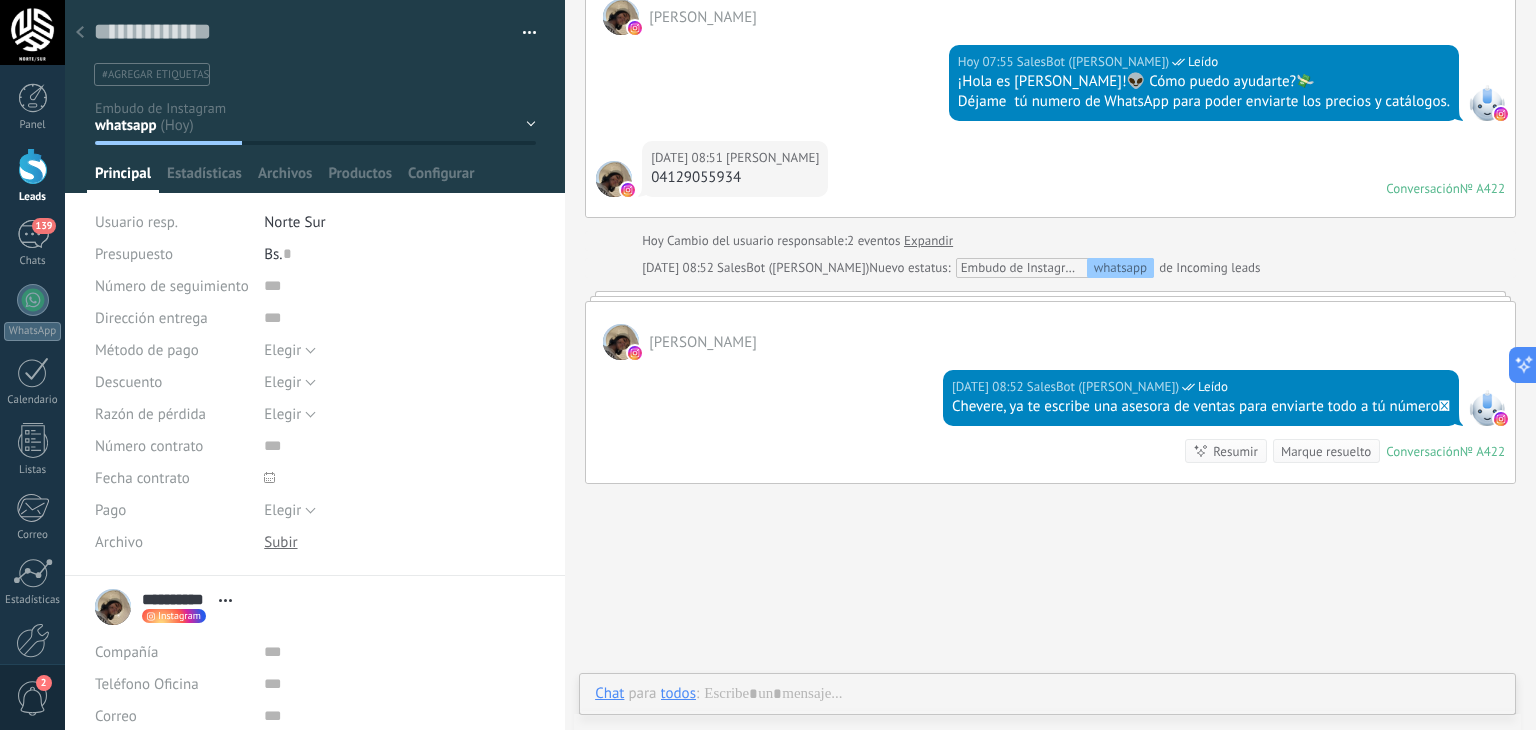 click on "04129055934" at bounding box center [735, 178] 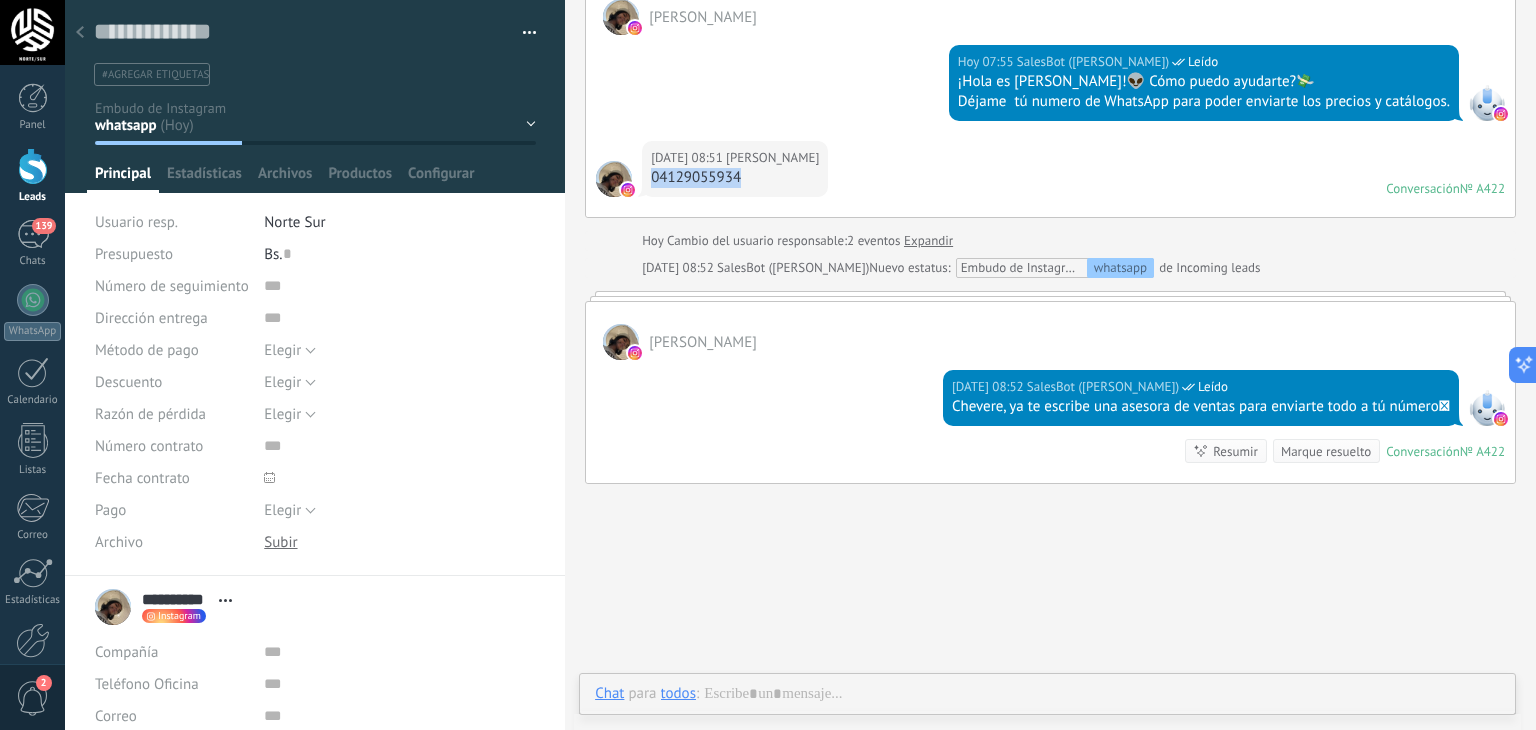 click on "04129055934" at bounding box center [735, 178] 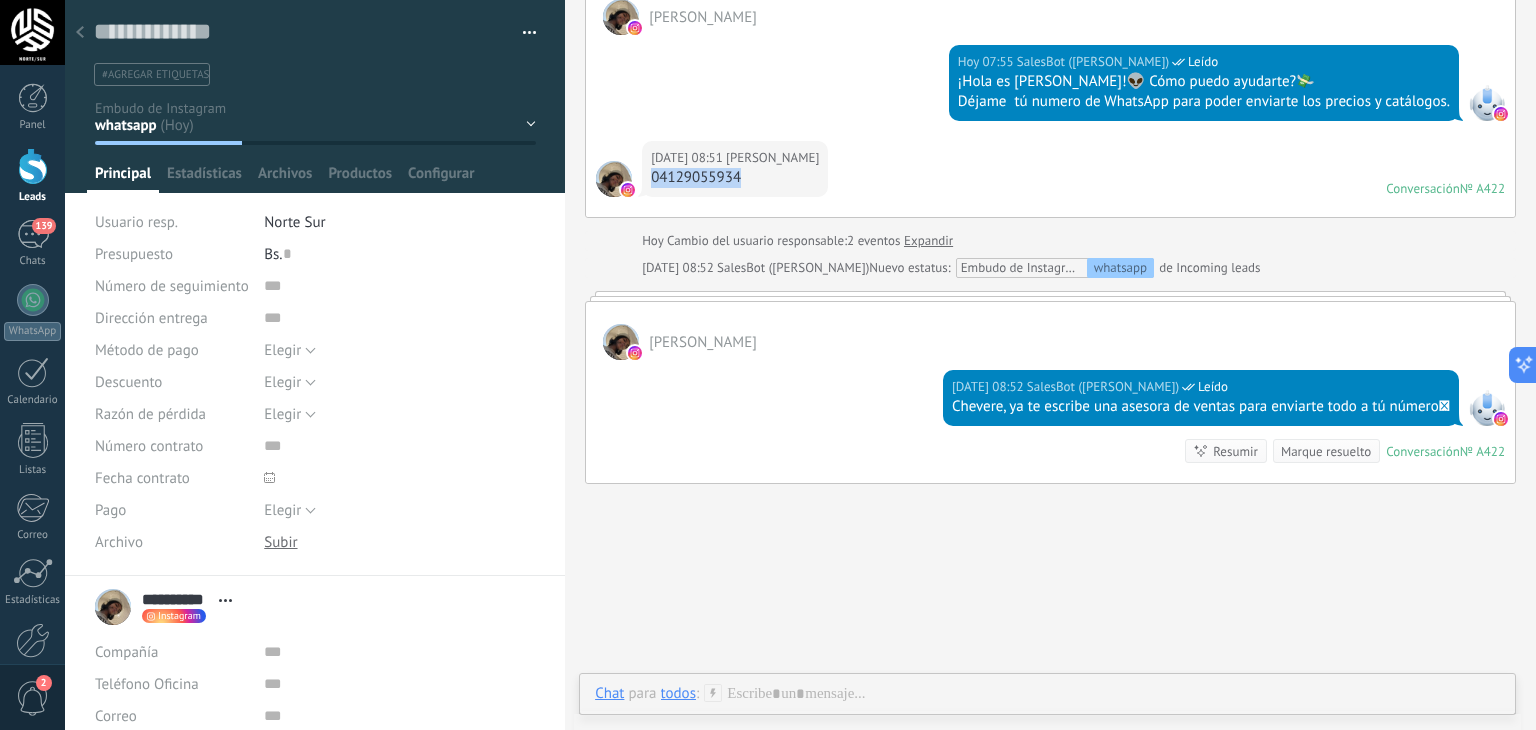 copy on "04129055934" 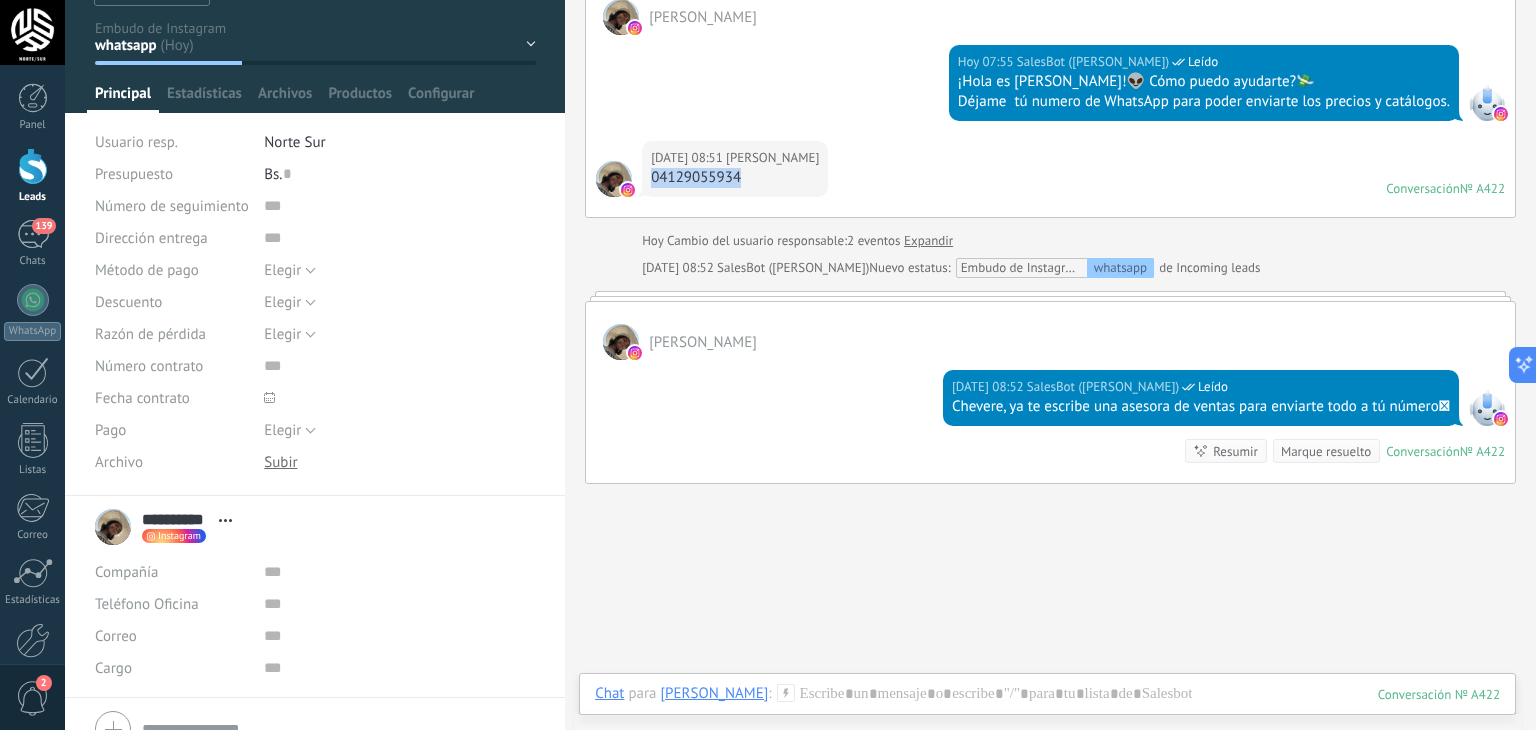 scroll, scrollTop: 174, scrollLeft: 0, axis: vertical 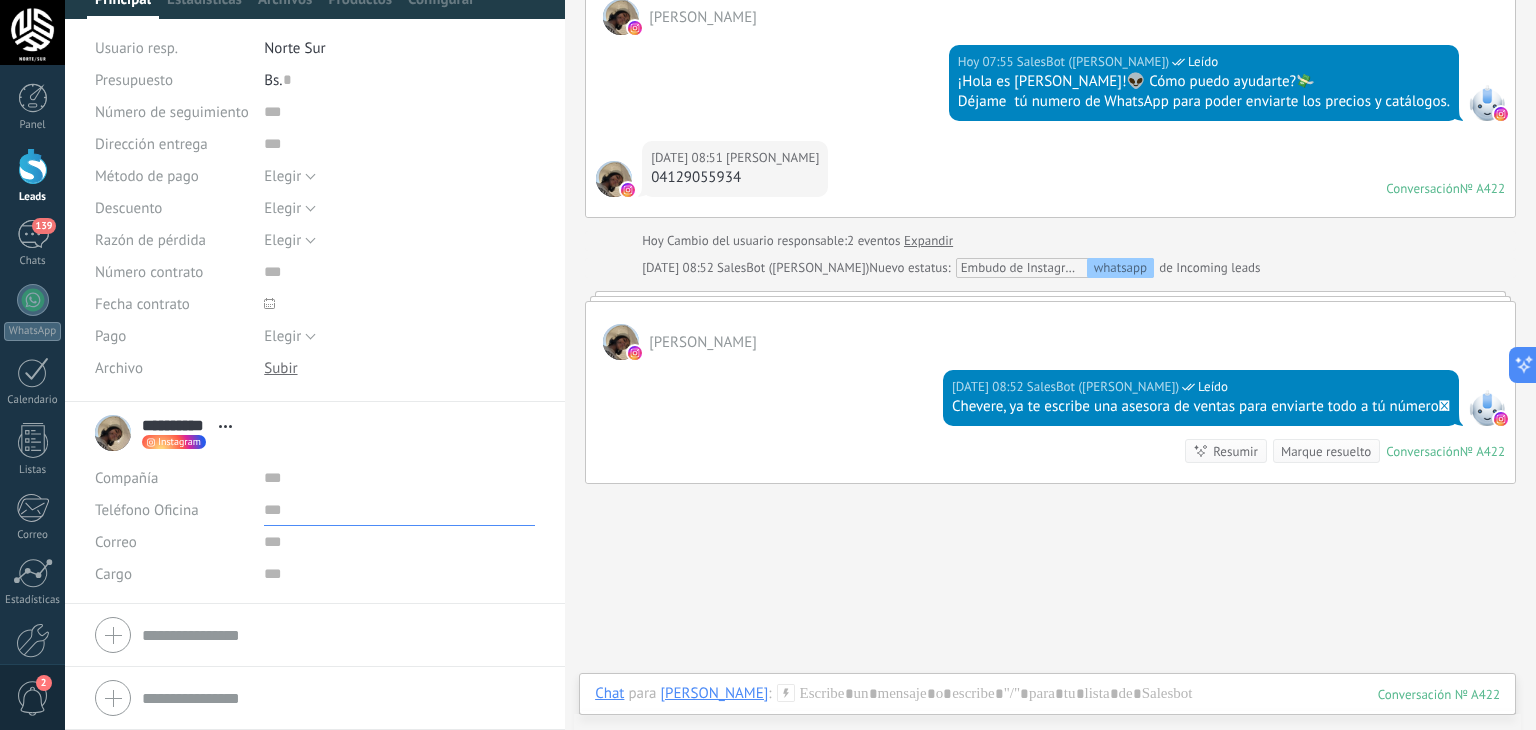 click at bounding box center [399, 510] 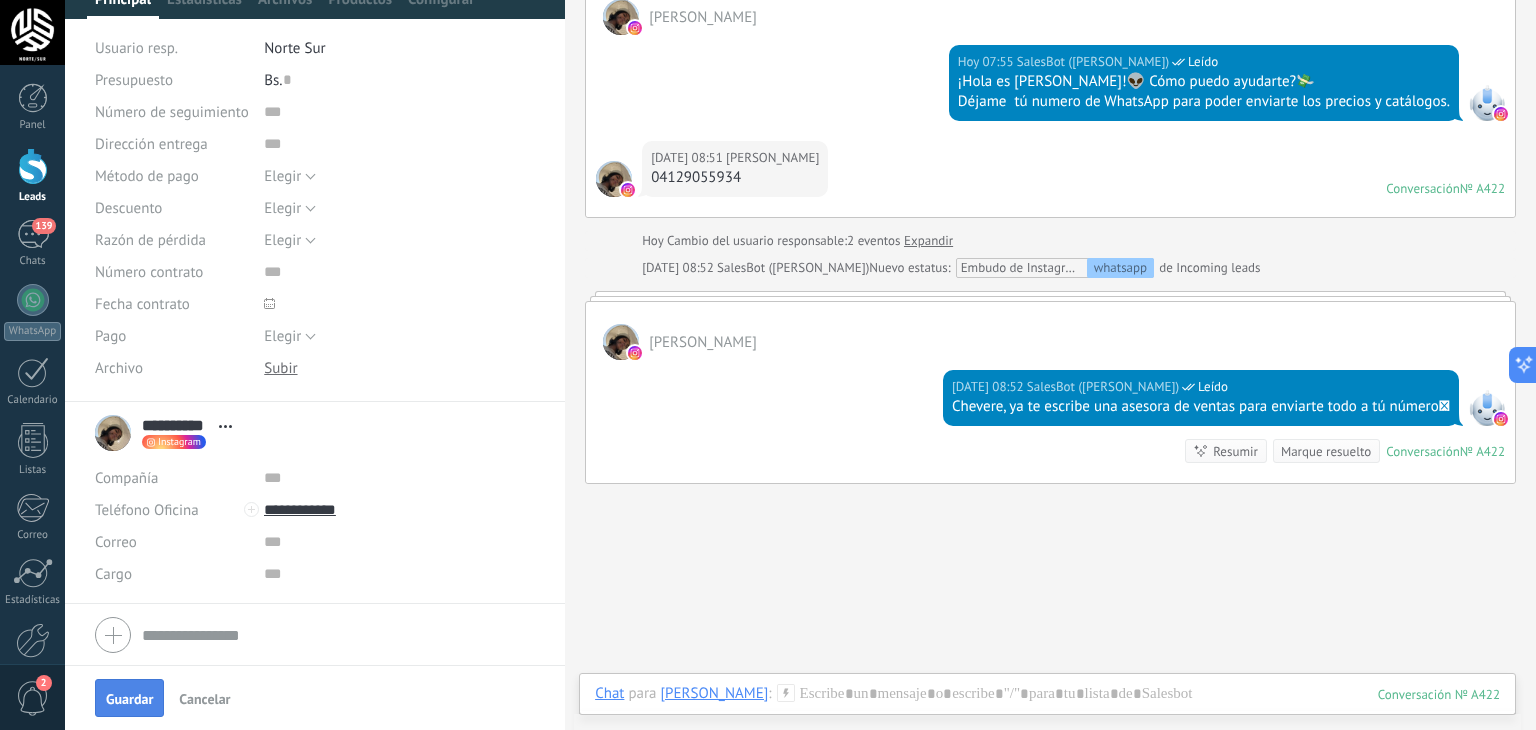 type on "**********" 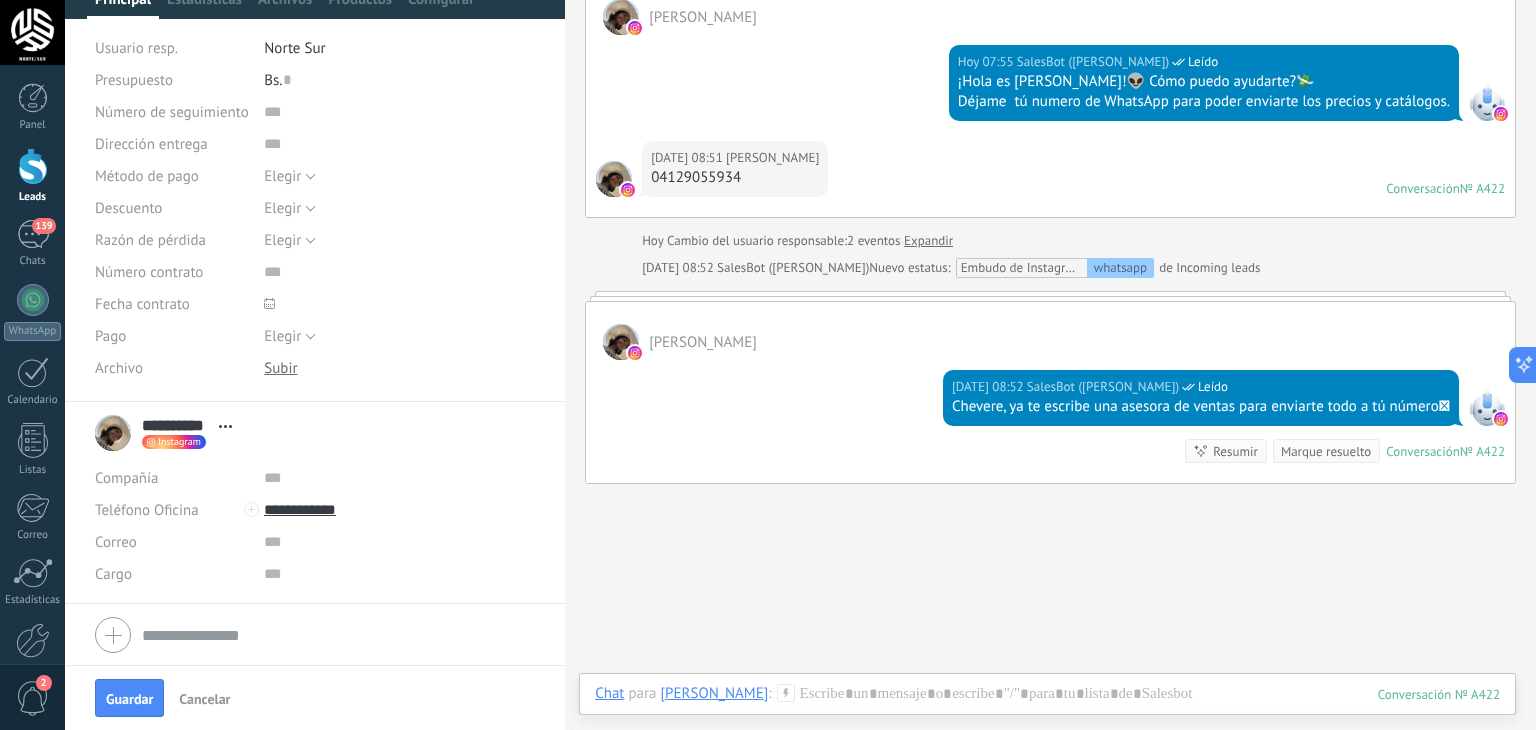 click on "Guardar" at bounding box center (129, 698) 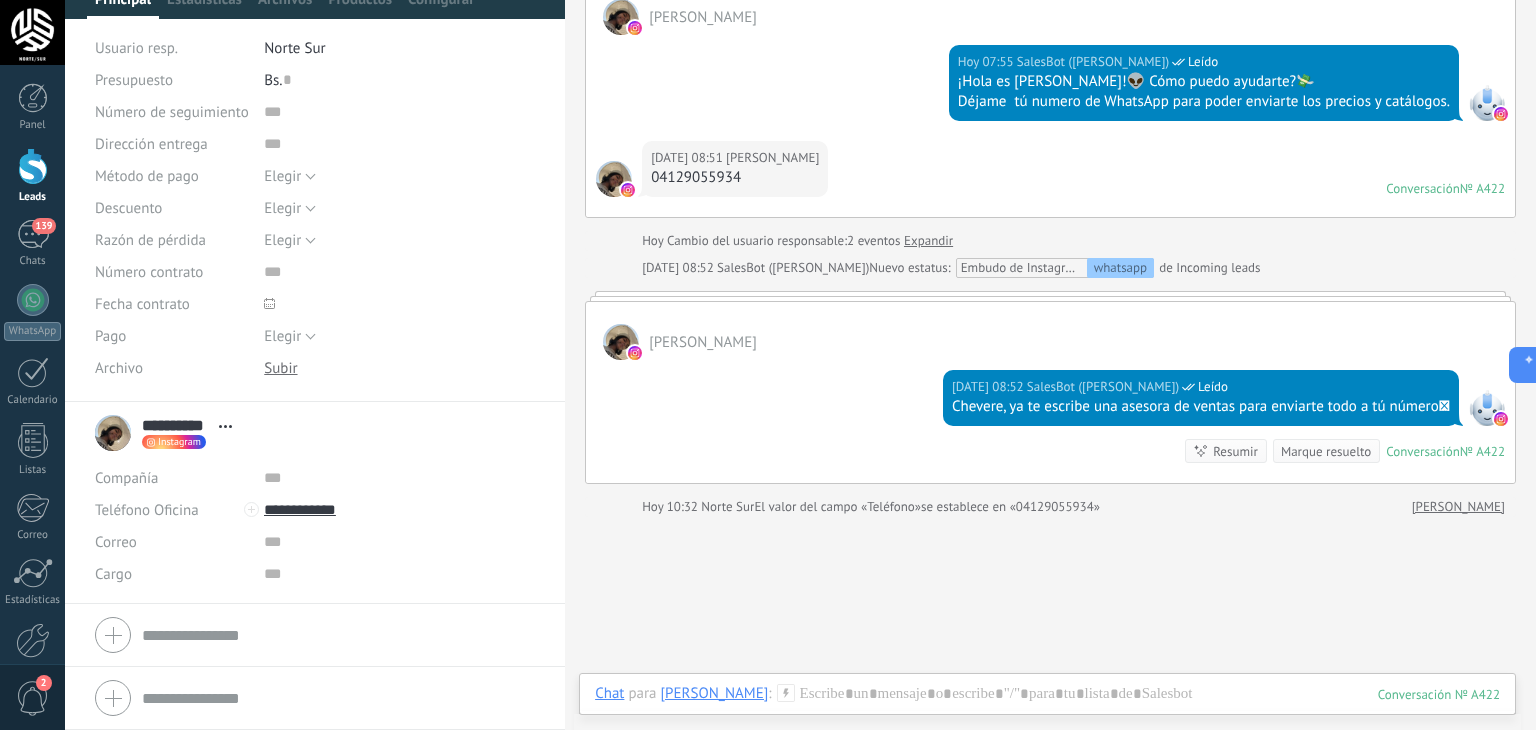 scroll, scrollTop: 592, scrollLeft: 0, axis: vertical 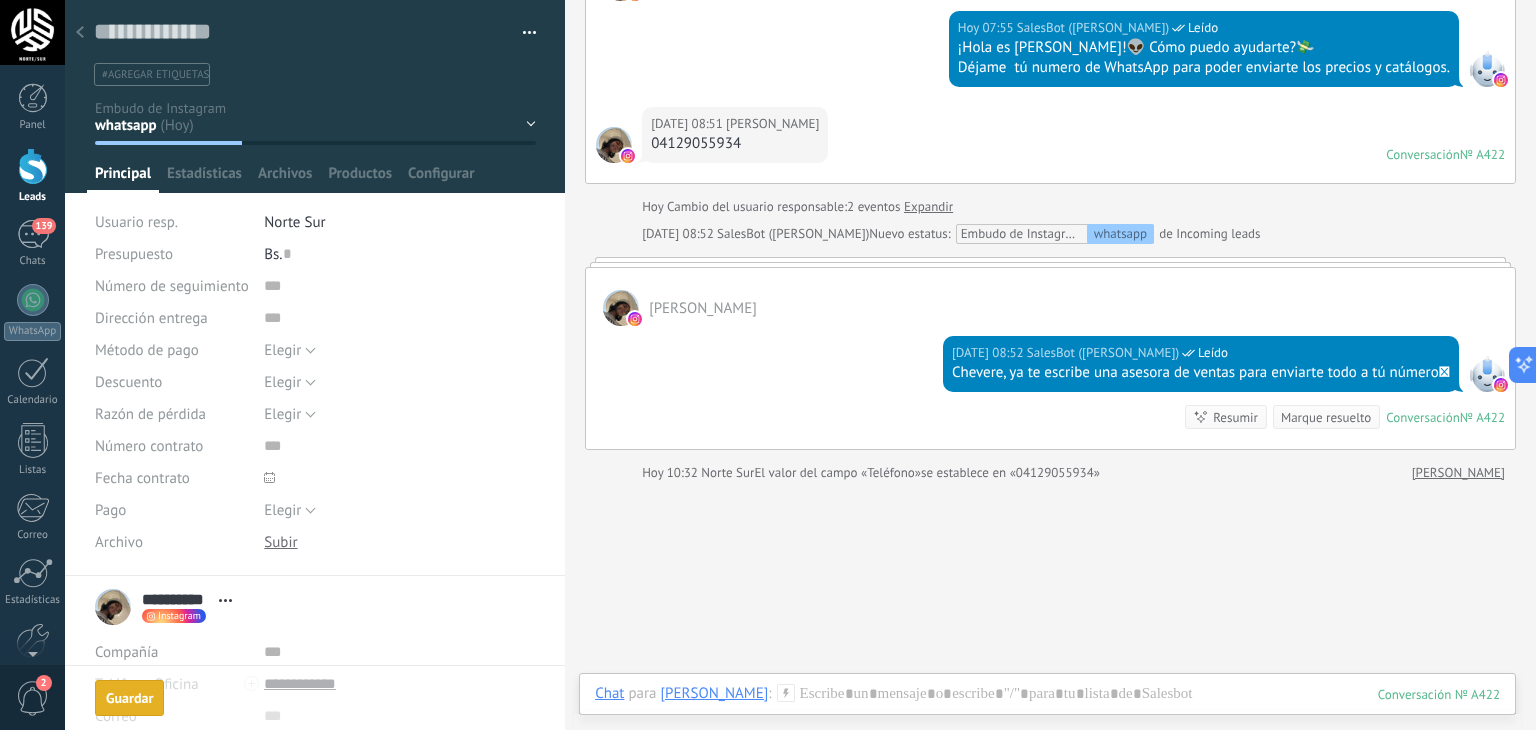 click at bounding box center (80, 33) 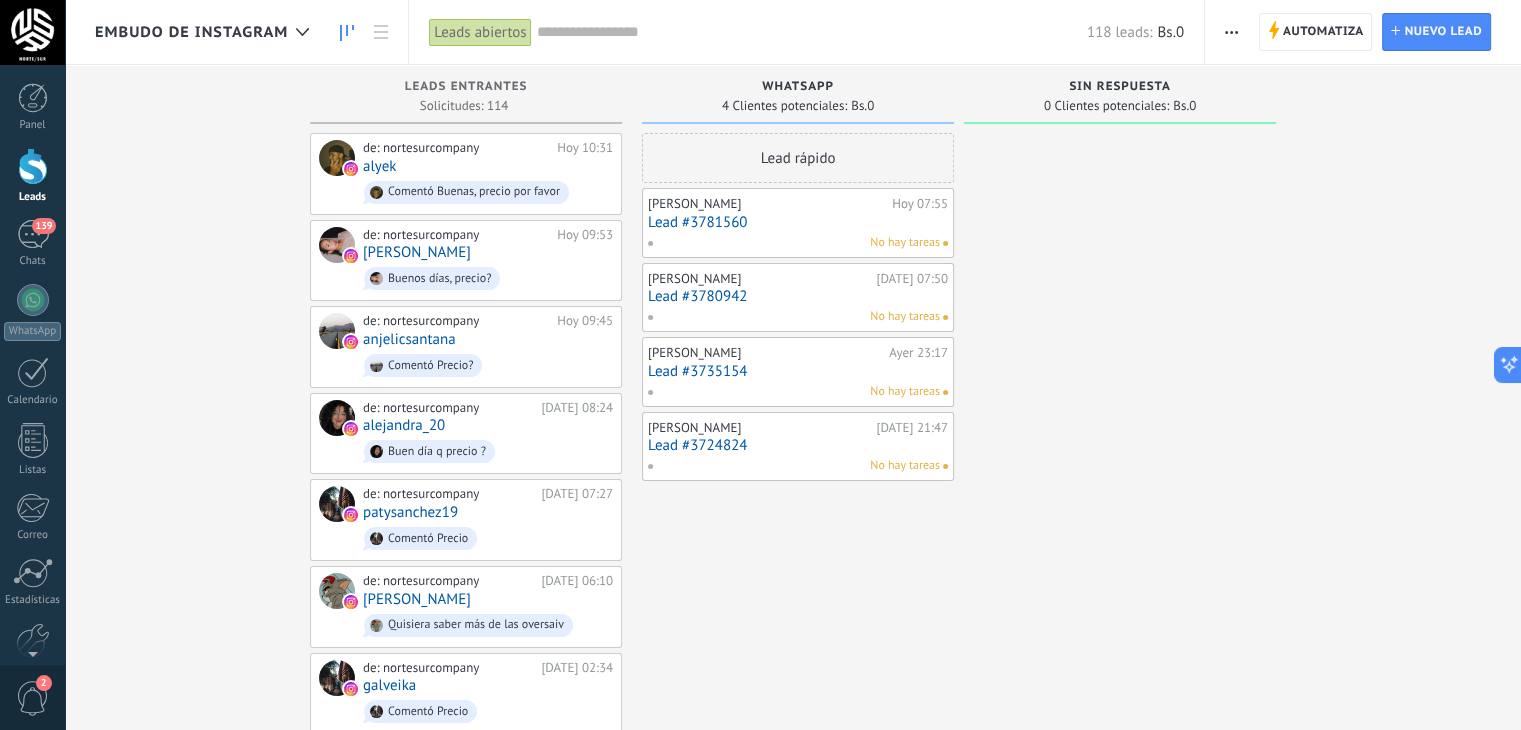 click on "Lead #3780942" at bounding box center (798, 296) 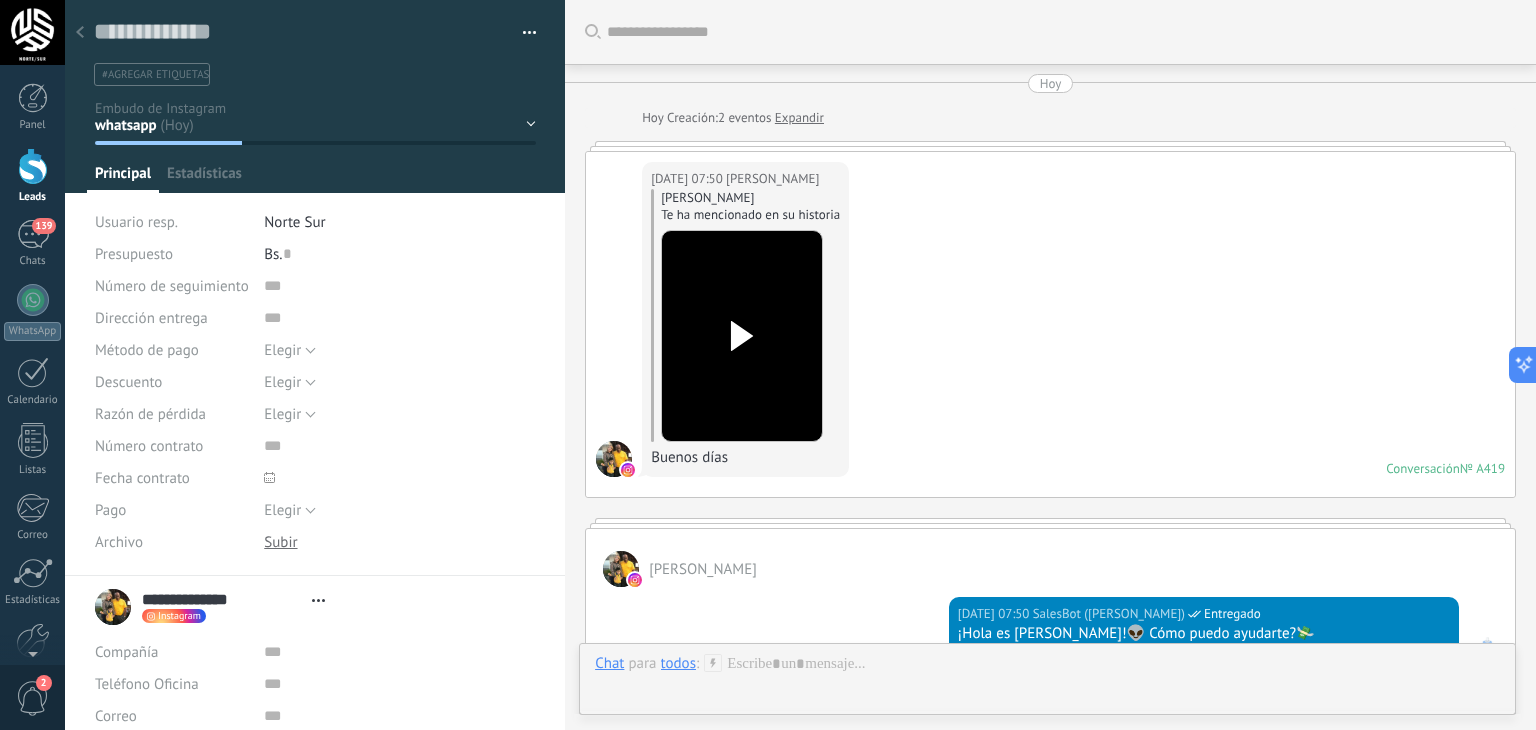 type on "**********" 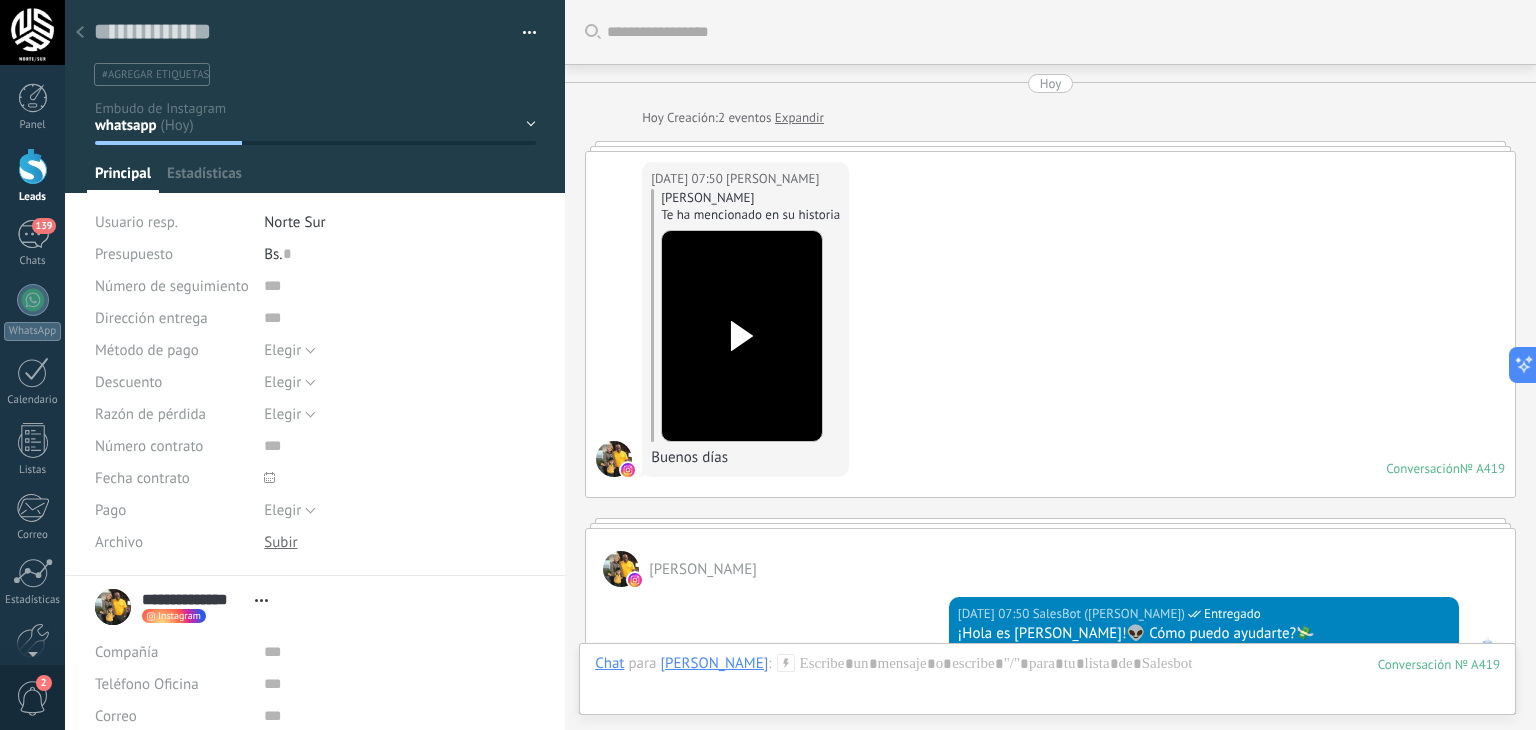 scroll, scrollTop: 29, scrollLeft: 0, axis: vertical 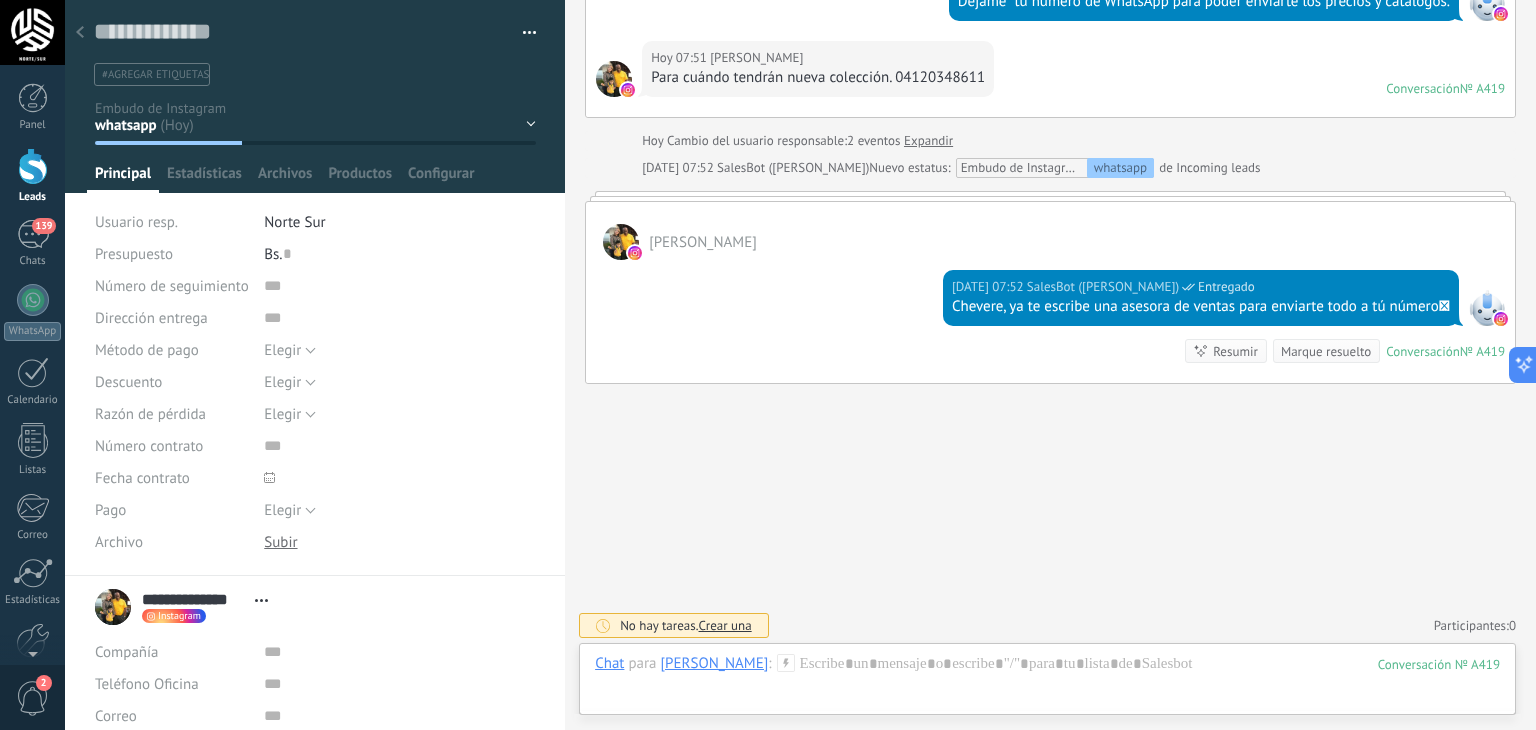 click on "Para cuándo tendrán nueva colección. 04120348611" at bounding box center [818, 78] 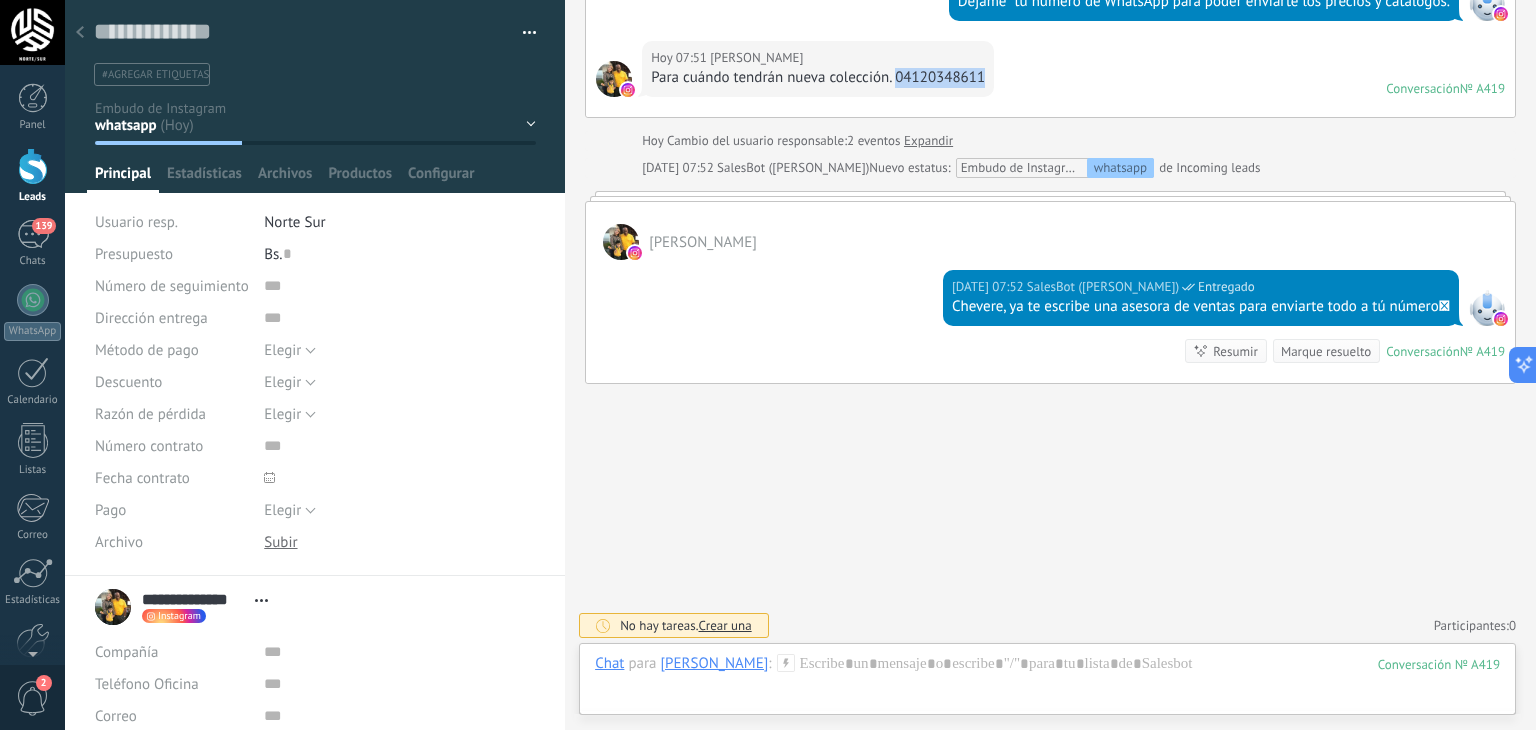 click on "Para cuándo tendrán nueva colección. 04120348611" at bounding box center [818, 78] 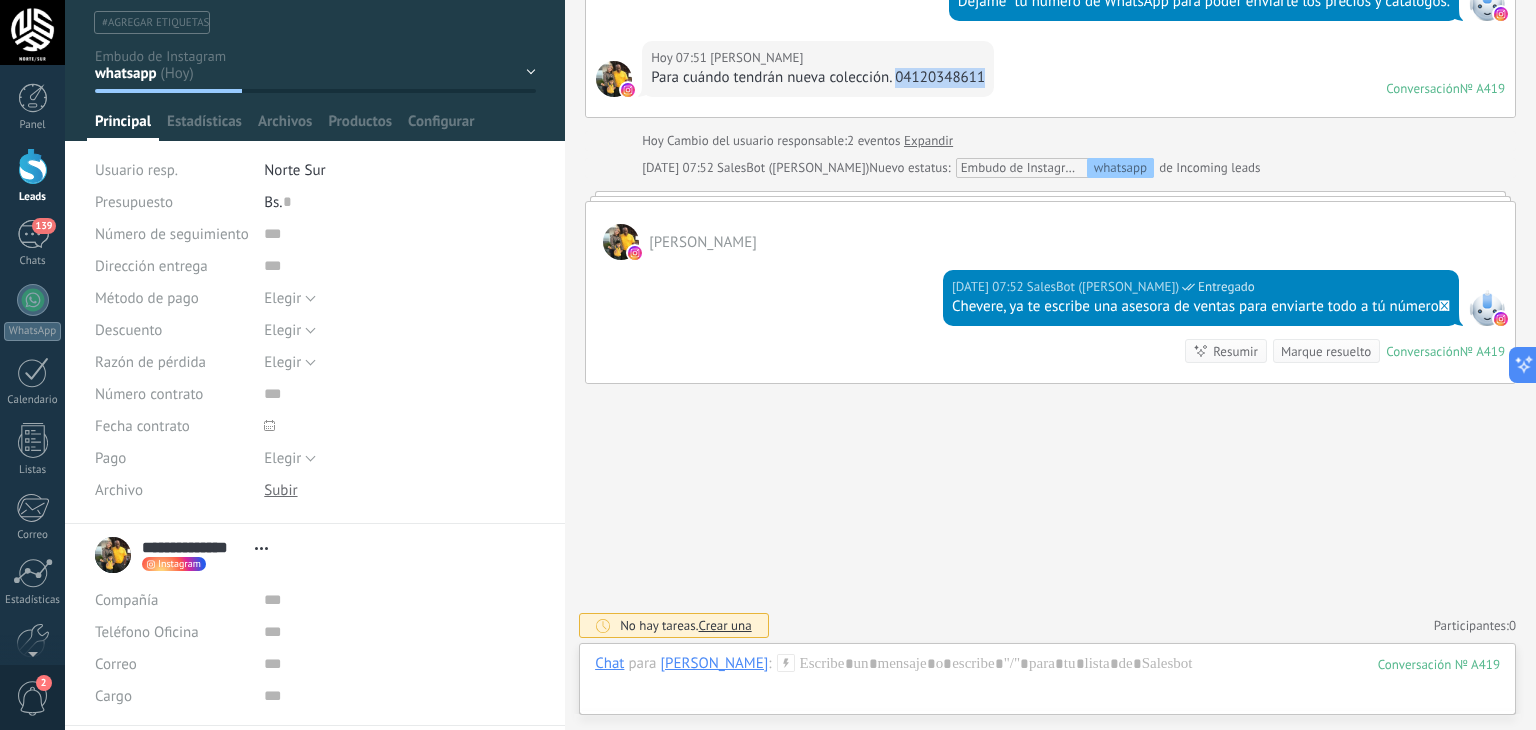 scroll, scrollTop: 100, scrollLeft: 0, axis: vertical 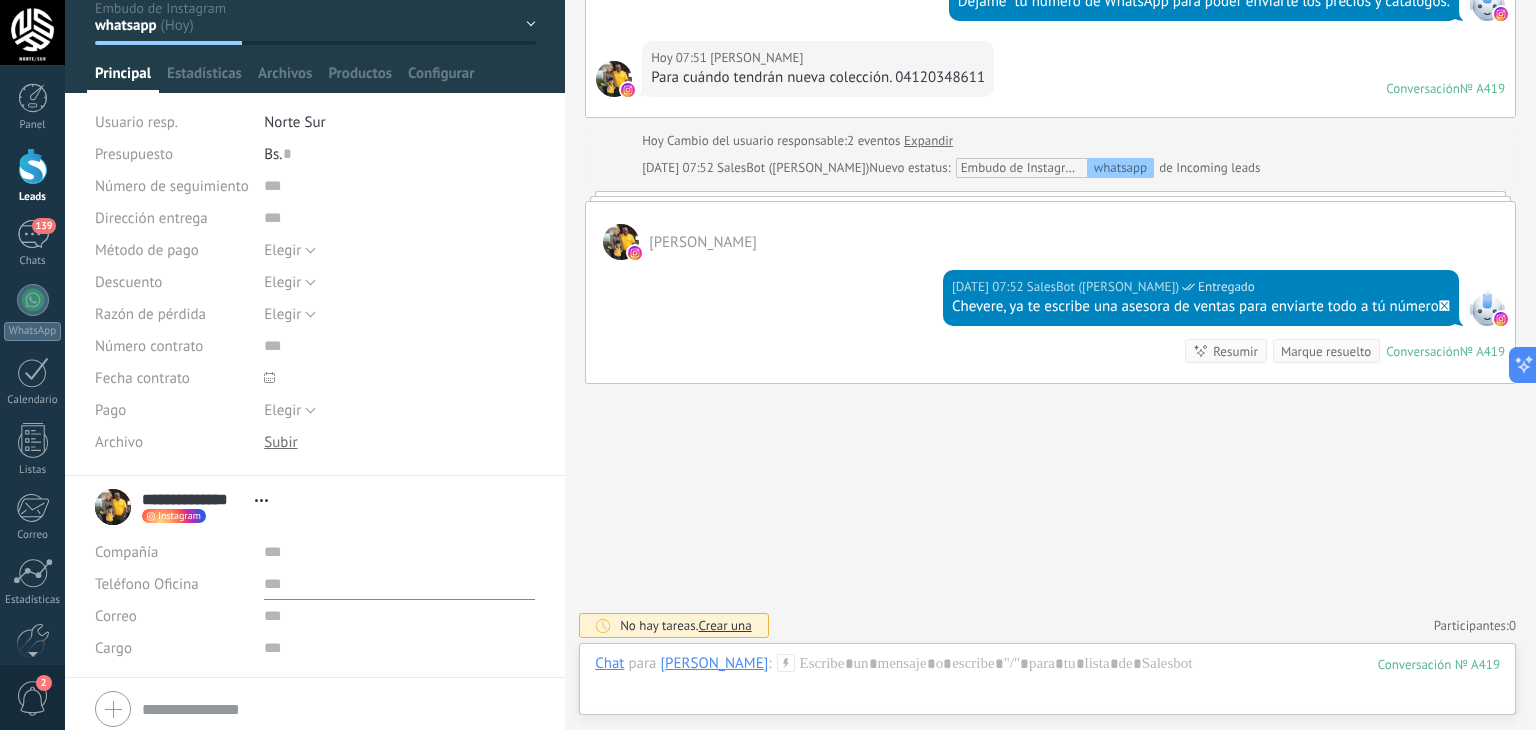 click at bounding box center (399, 584) 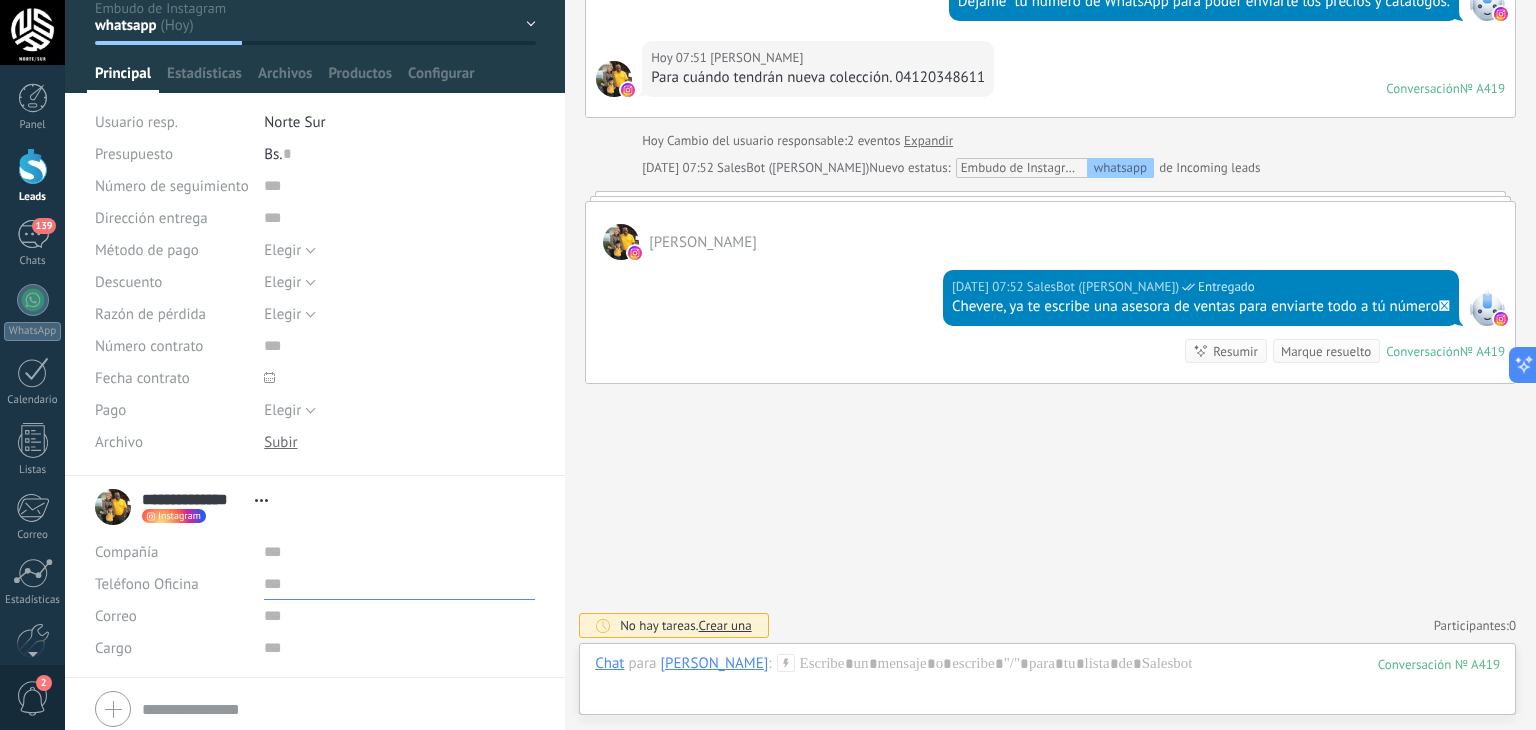 paste on "**********" 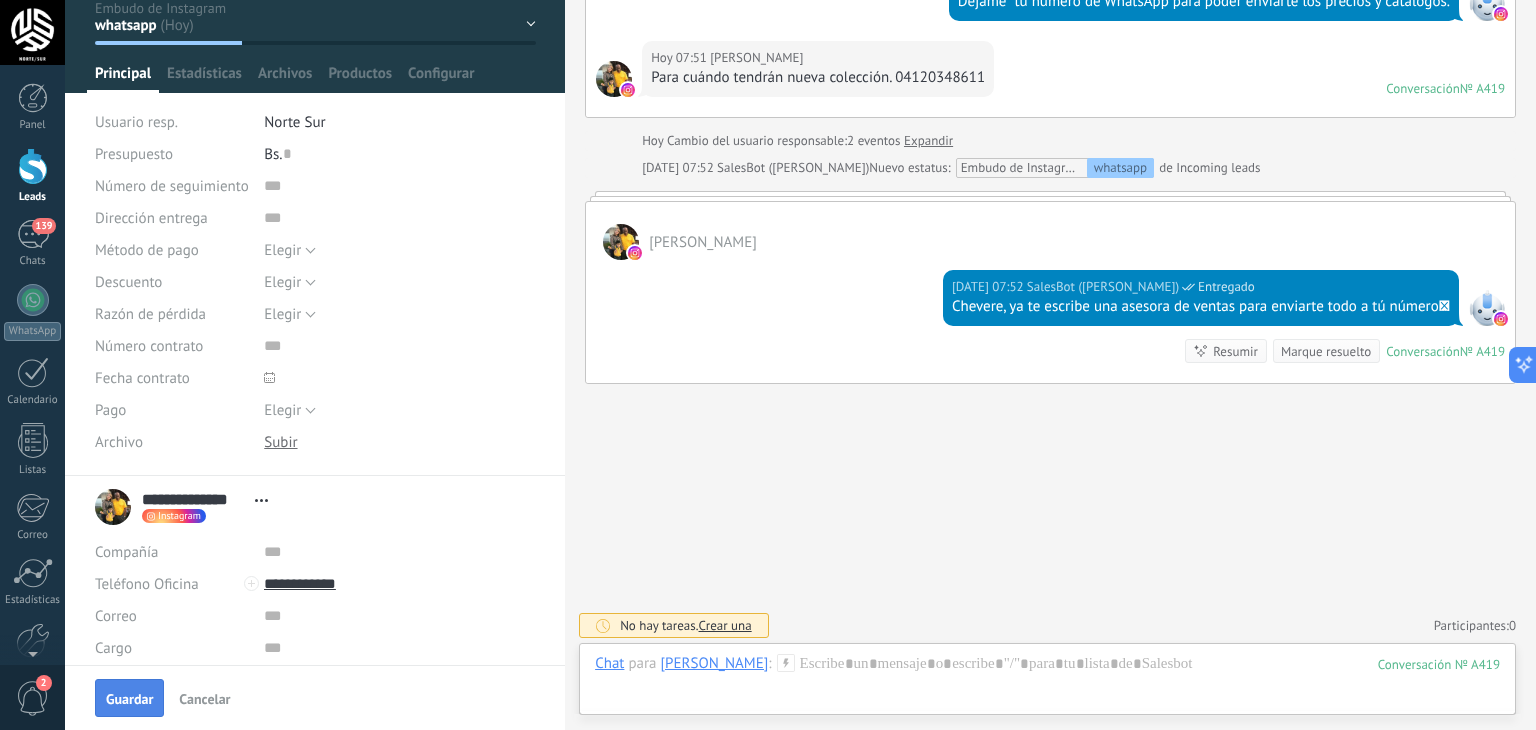 click on "Guardar" at bounding box center [129, 698] 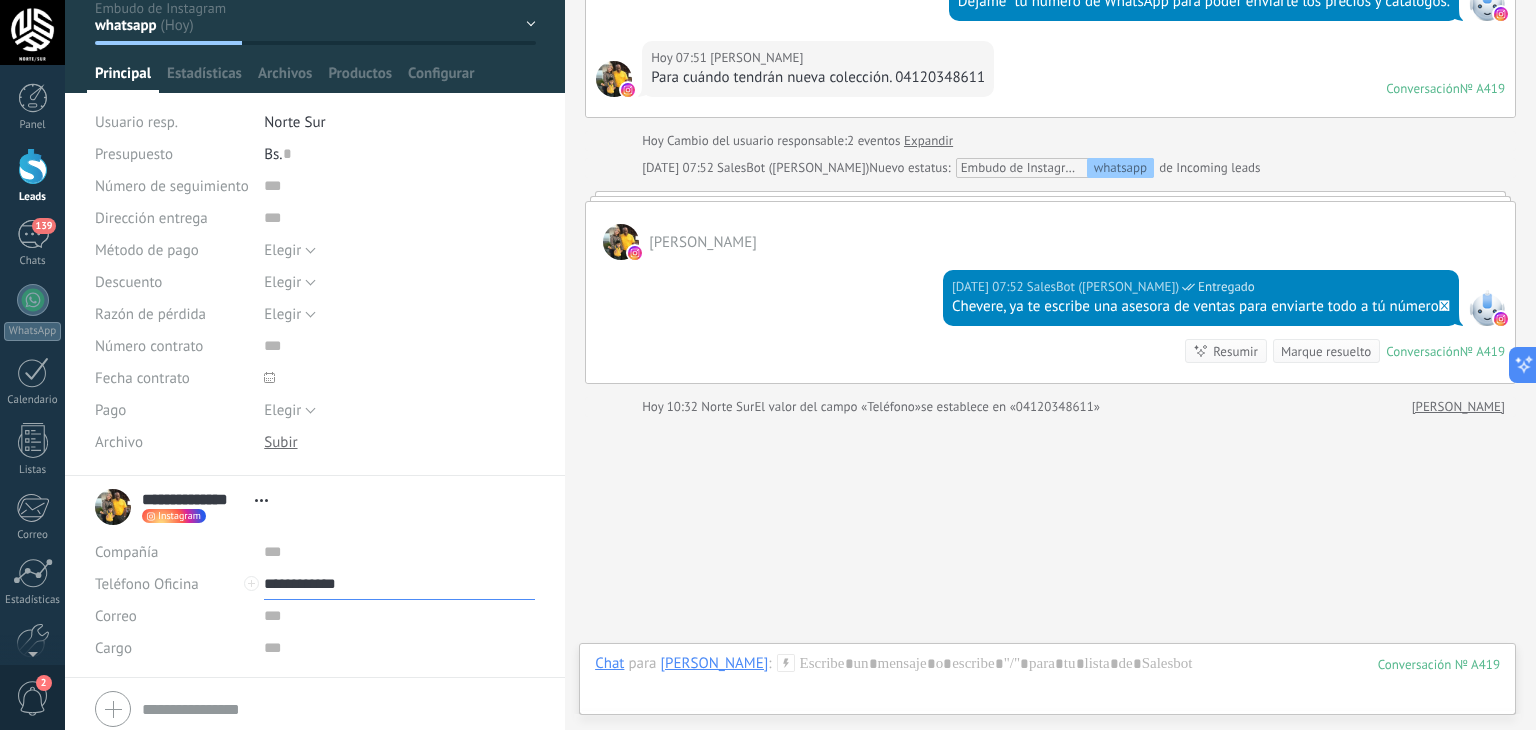 scroll, scrollTop: 684, scrollLeft: 0, axis: vertical 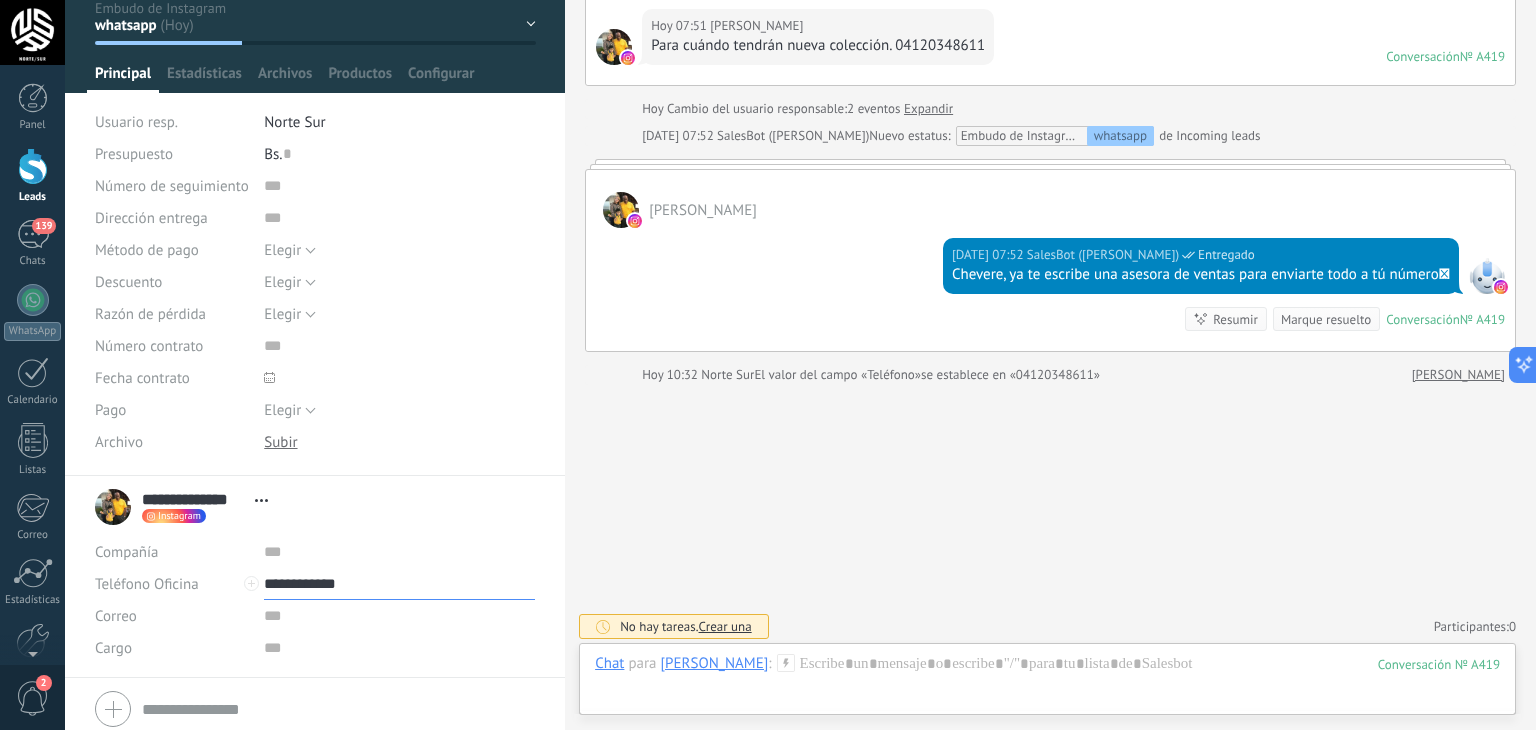 click on "**********" at bounding box center (399, 584) 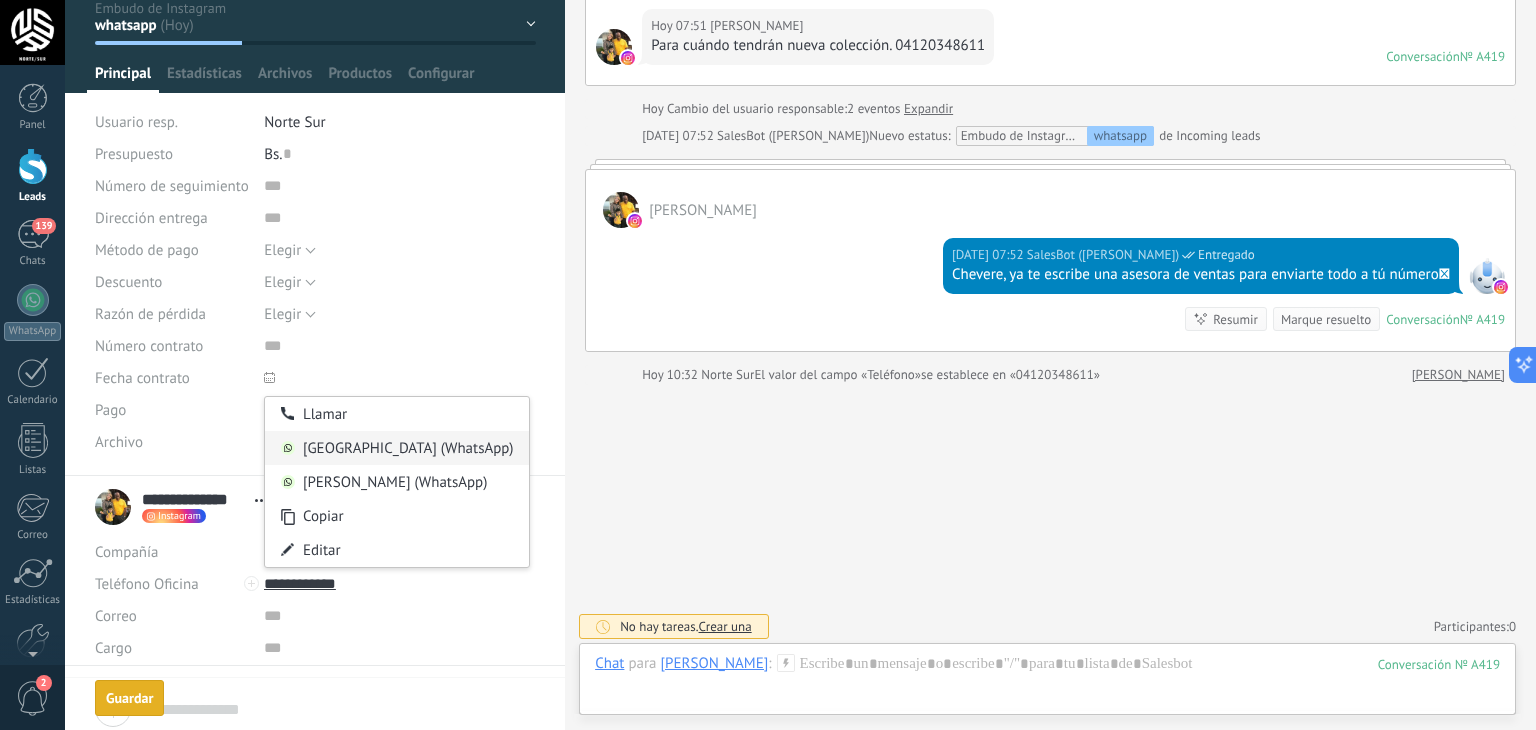 type on "**********" 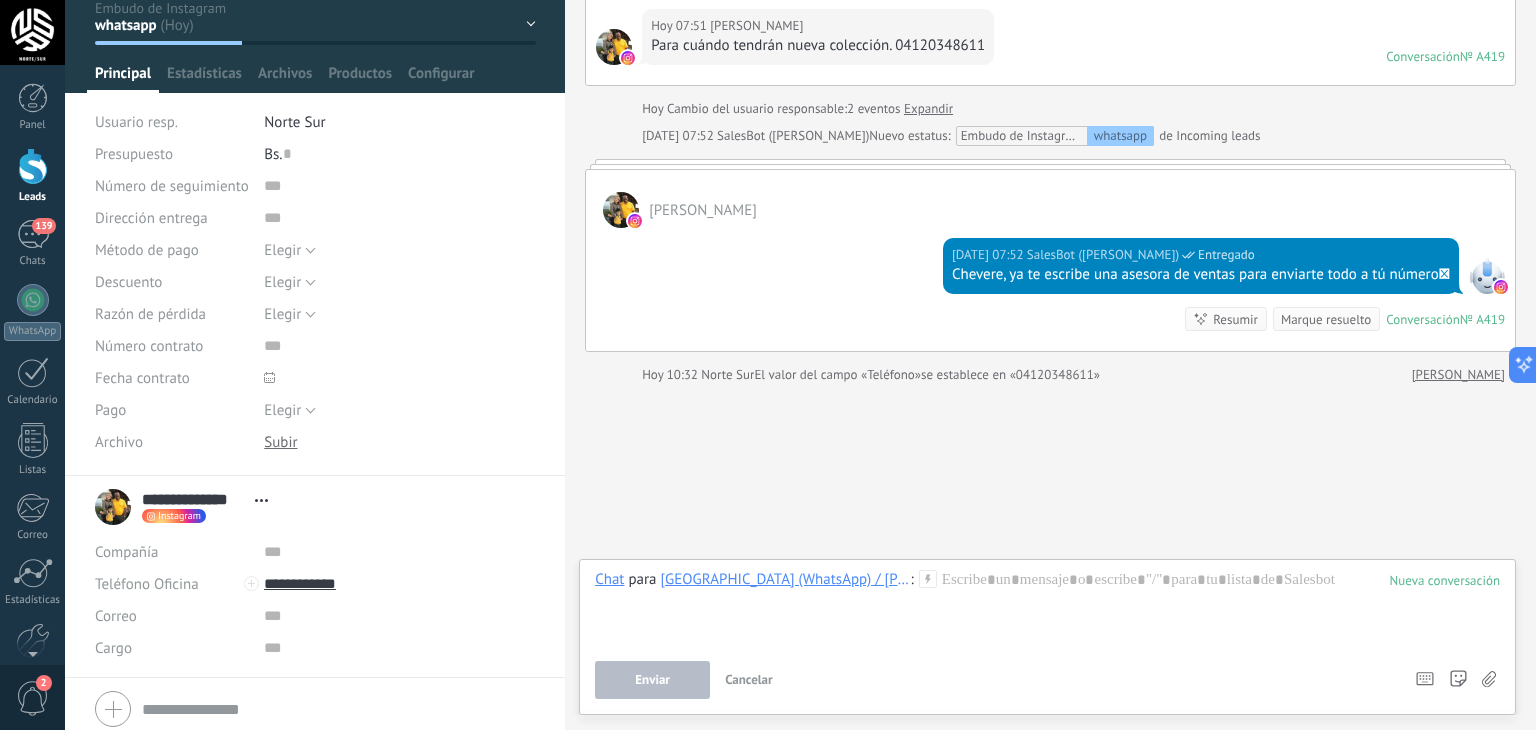click 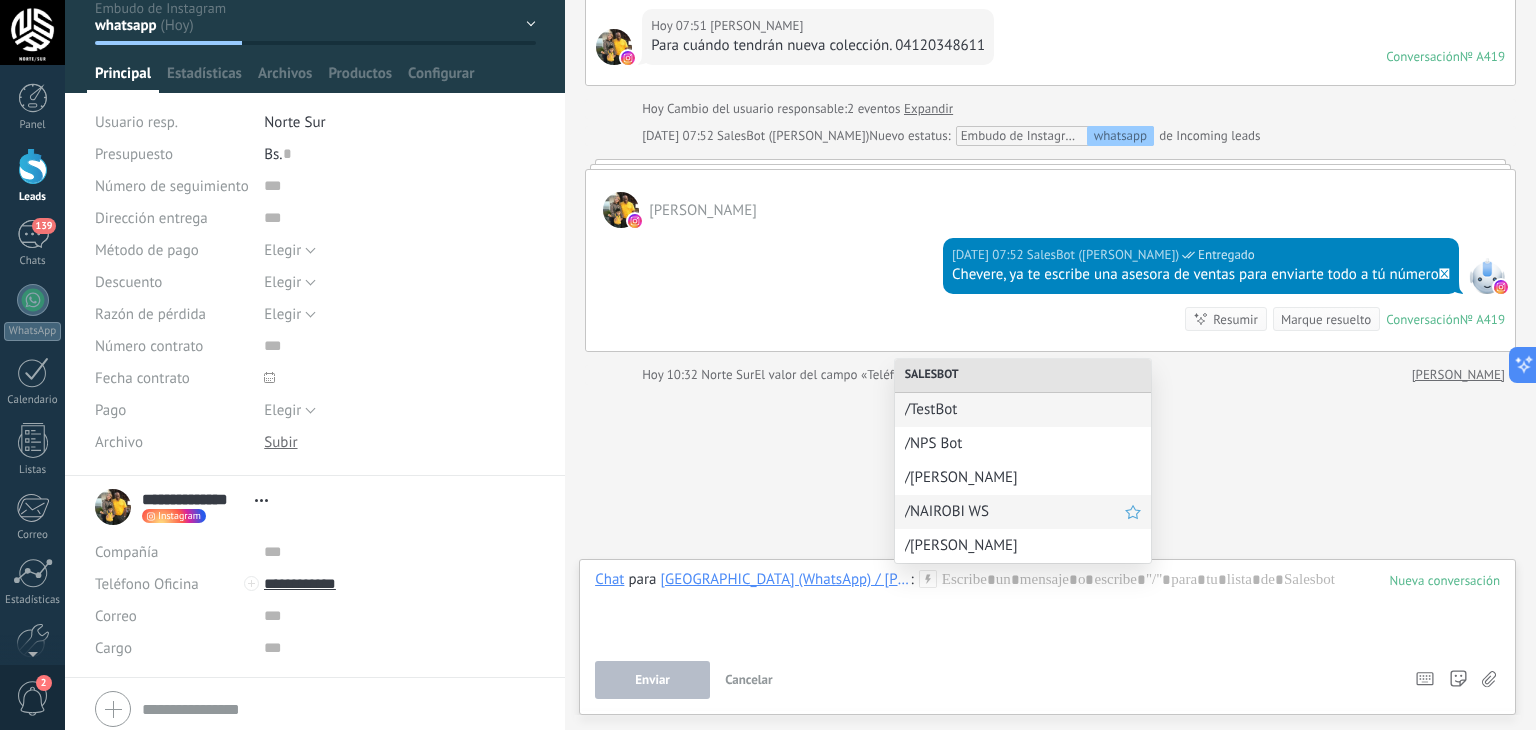 click on "/NAIROBI WS" at bounding box center (1015, 511) 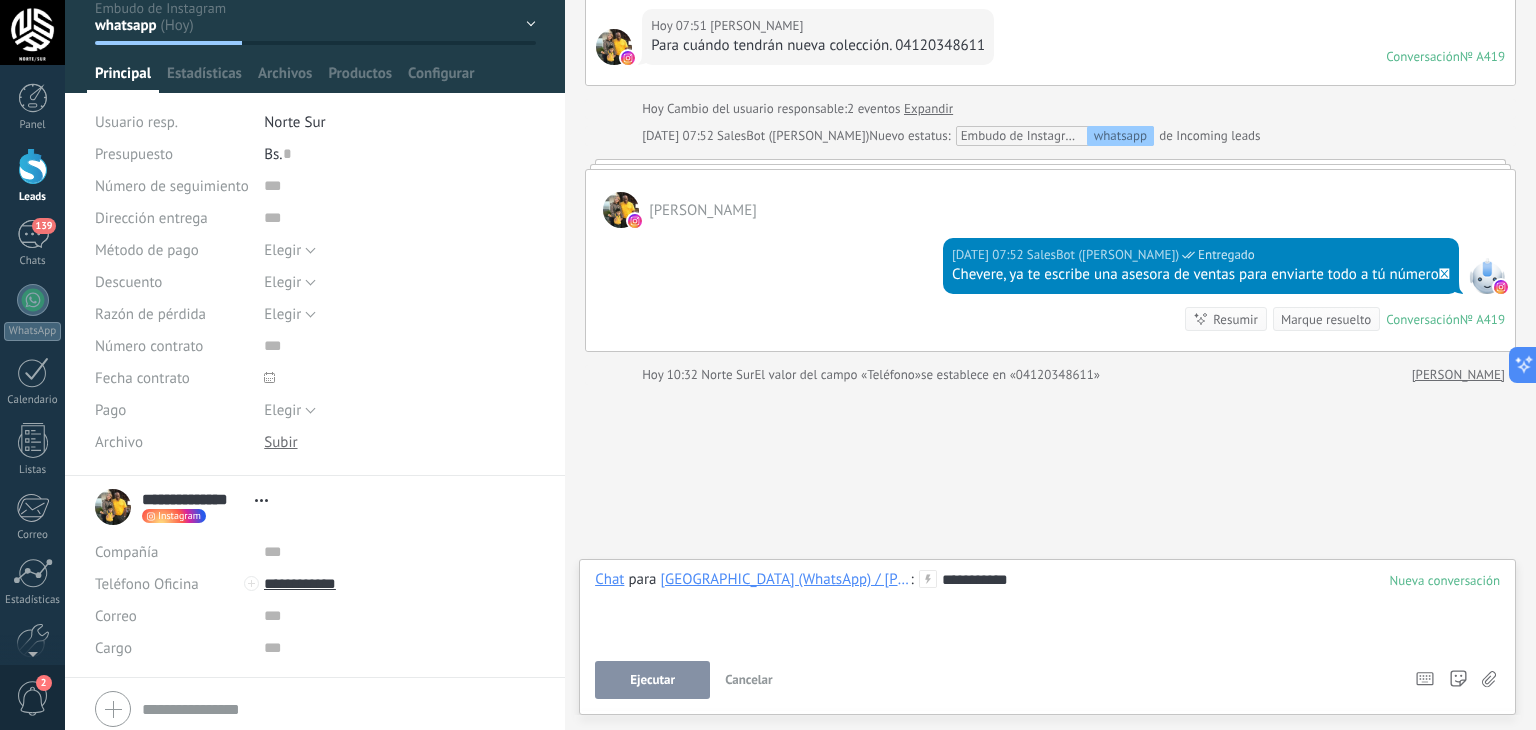 click on "Ejecutar" at bounding box center [652, 680] 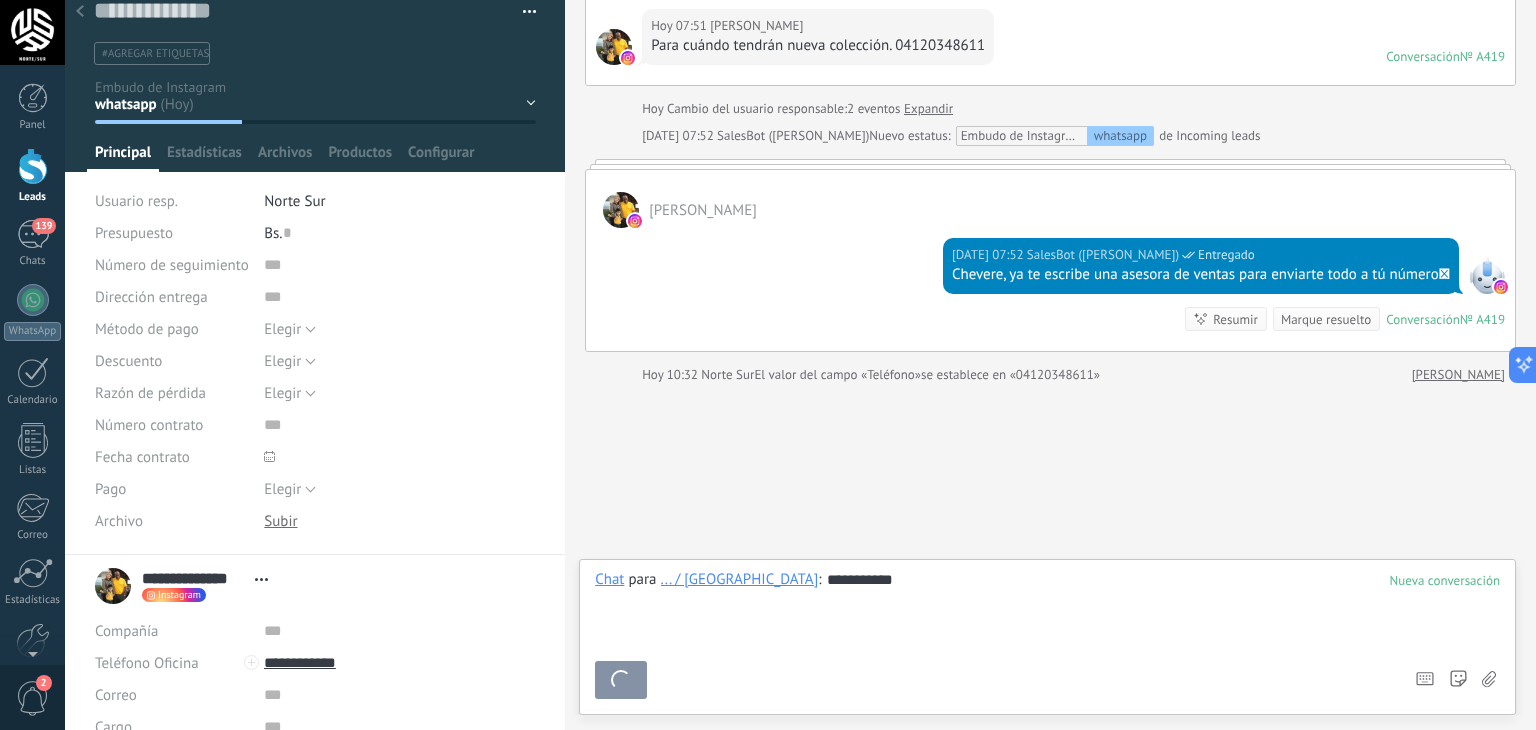 scroll, scrollTop: 0, scrollLeft: 0, axis: both 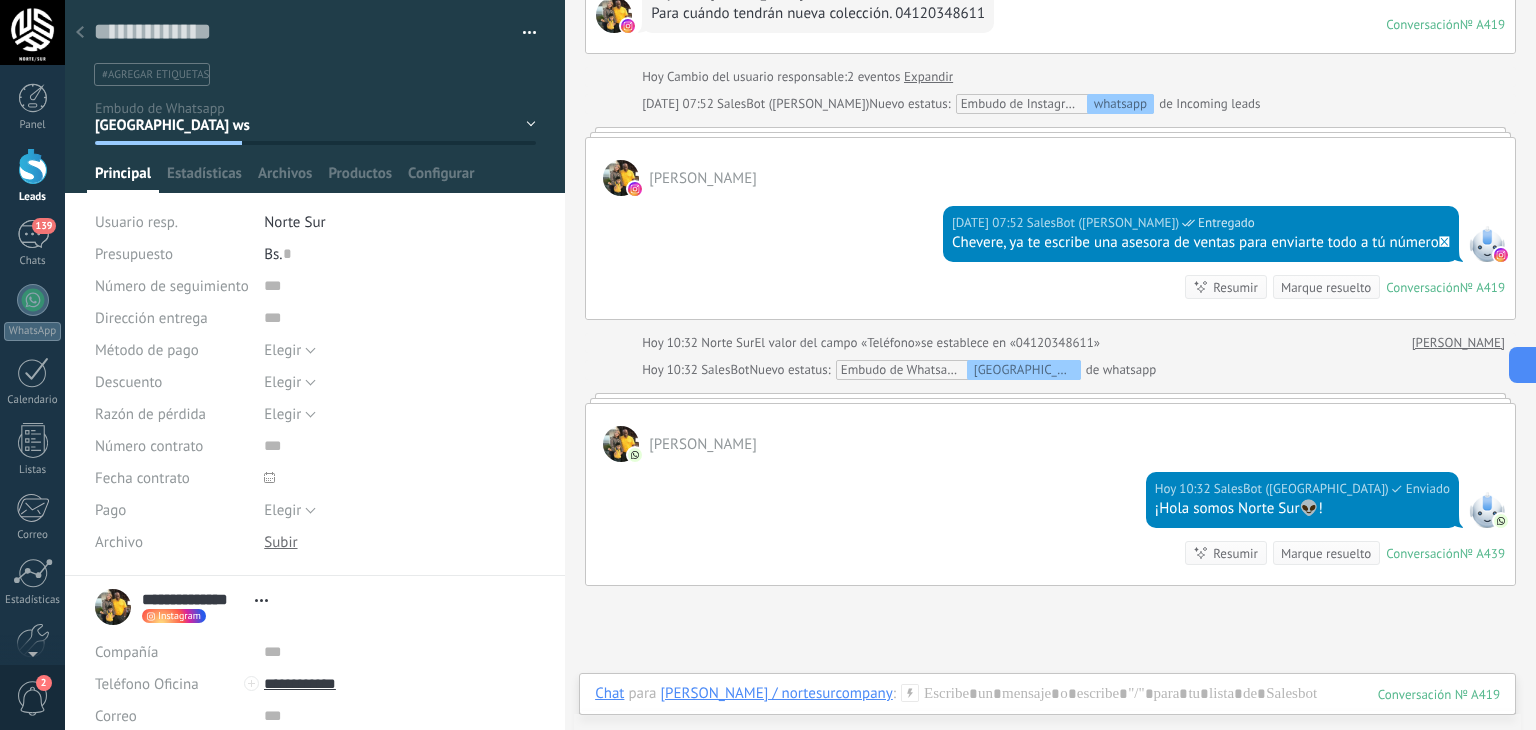 click 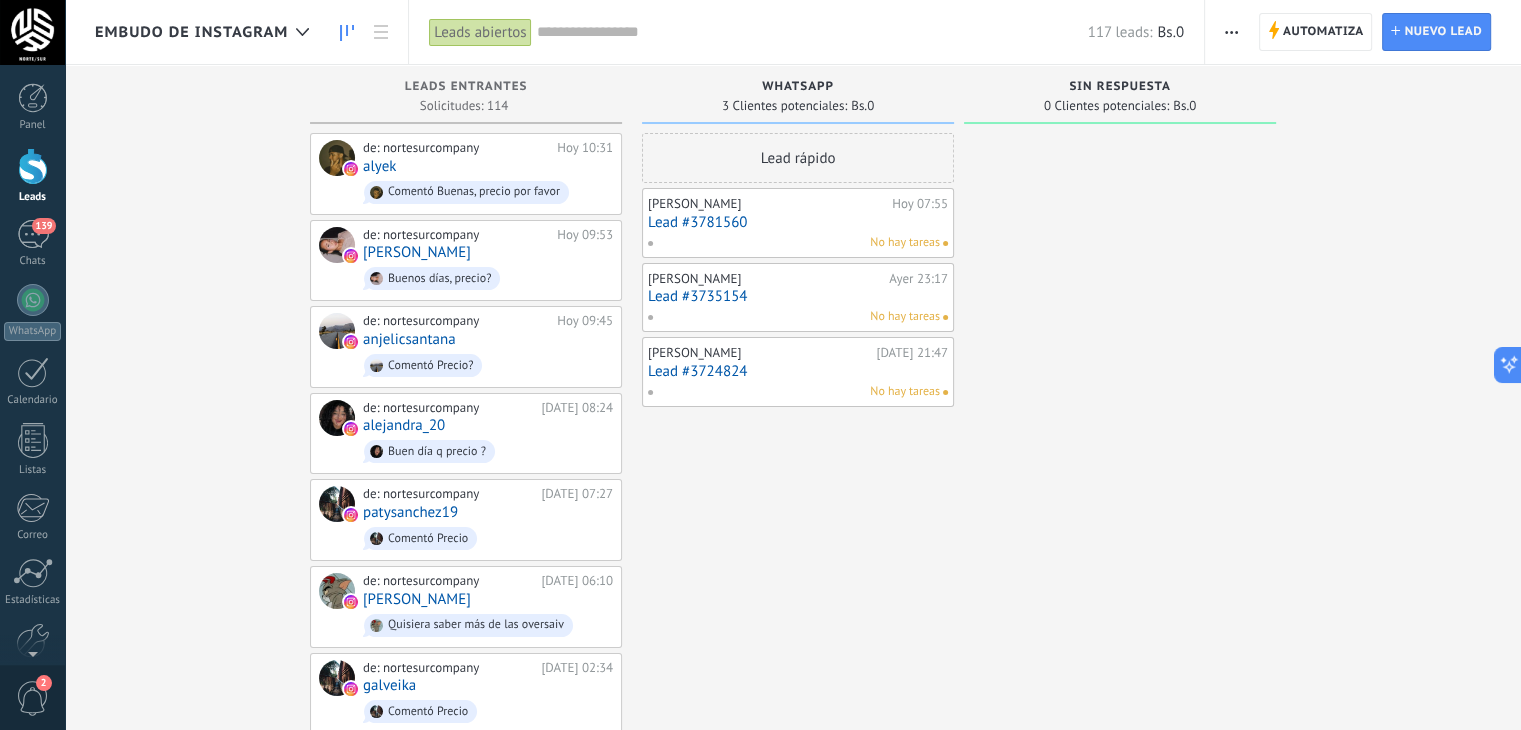 click on "Lead #3781560" at bounding box center [798, 222] 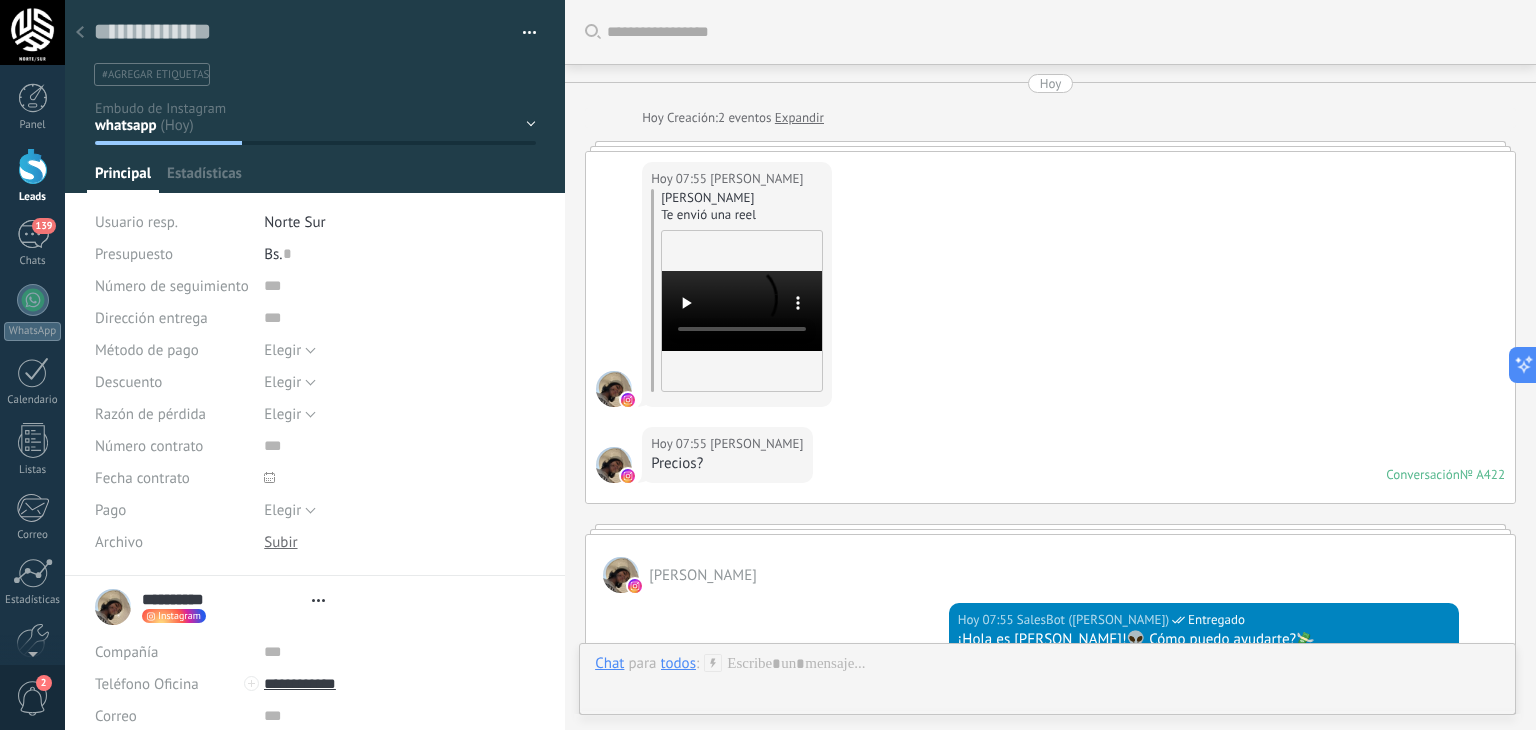 type on "**********" 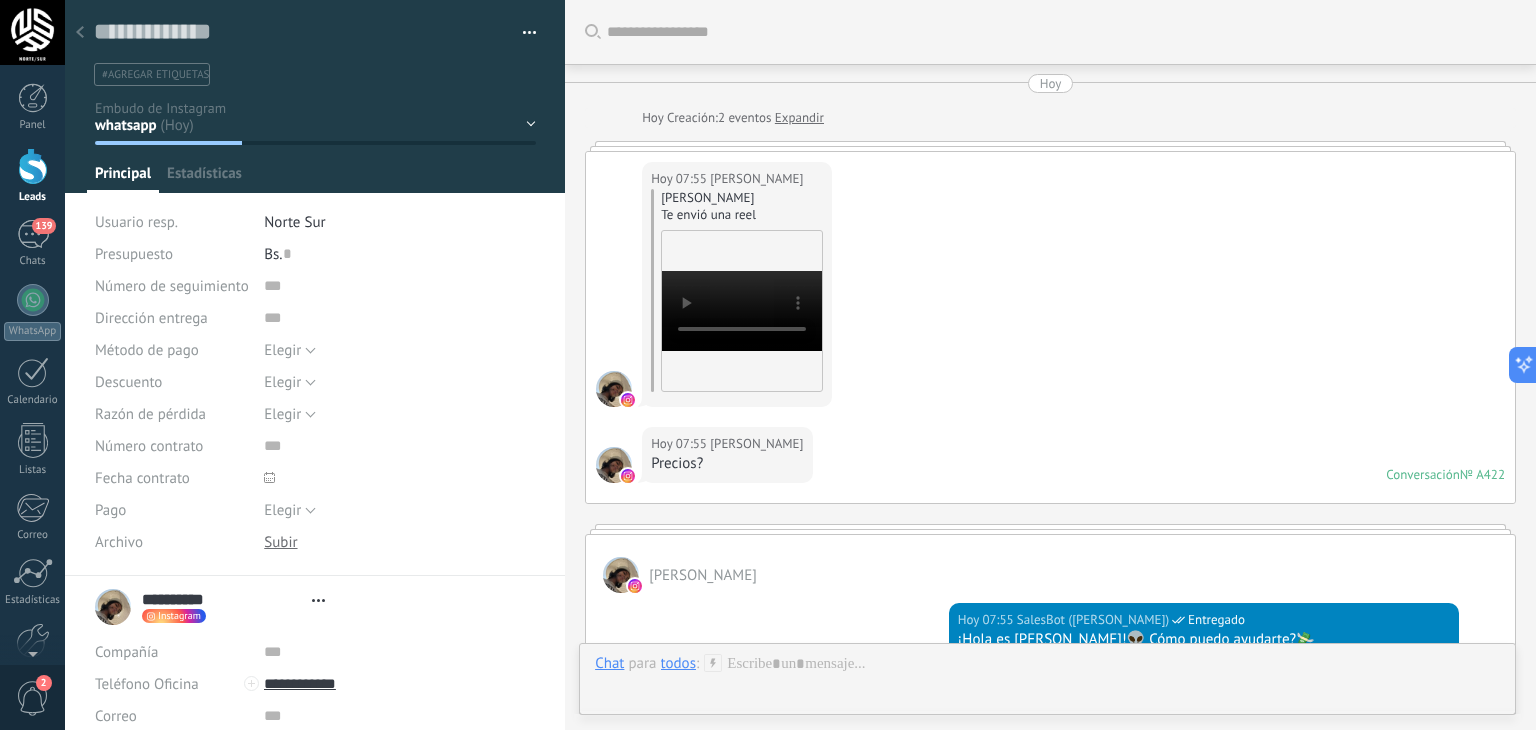 scroll, scrollTop: 29, scrollLeft: 0, axis: vertical 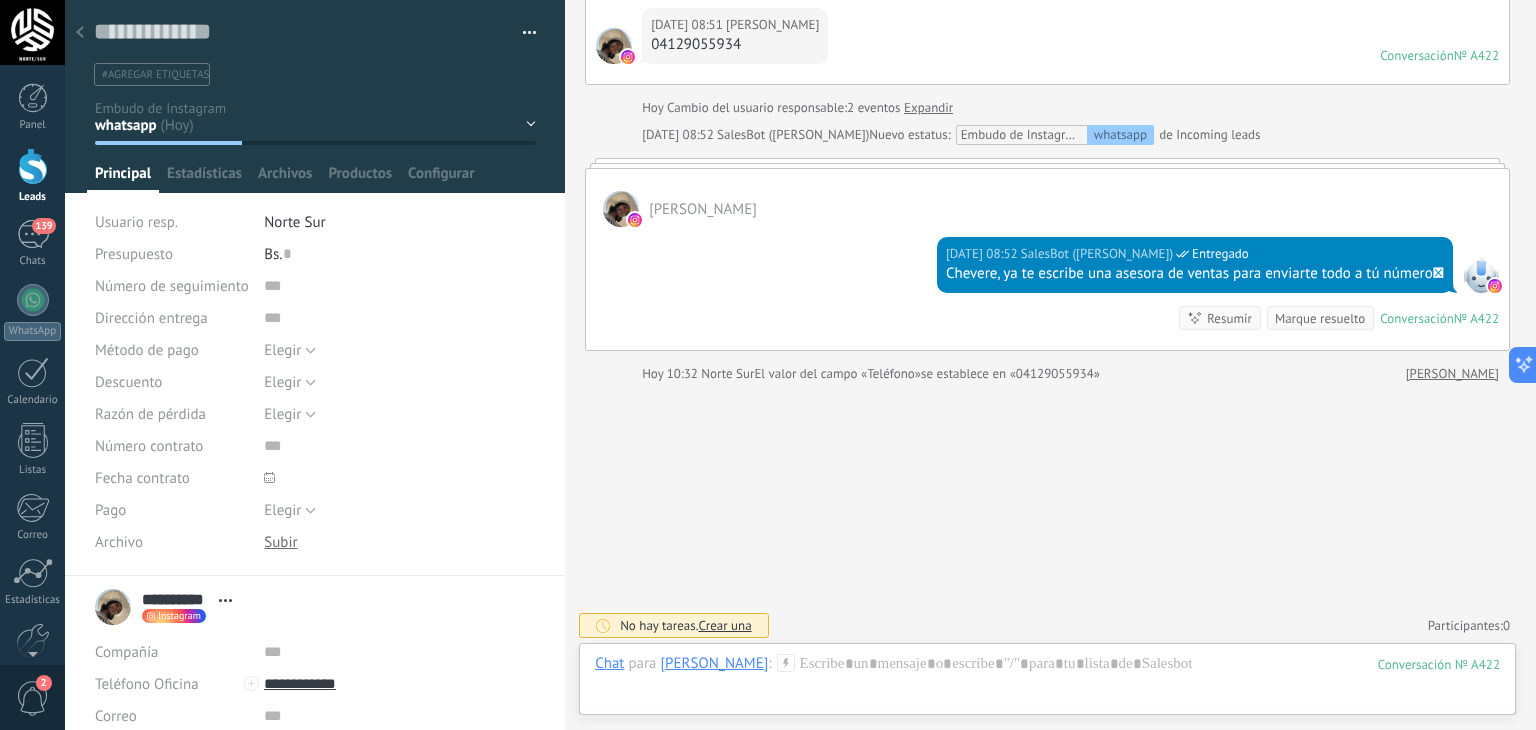 click on "Hoy 08:51 Auri Jerez  04129055934" at bounding box center (735, 36) 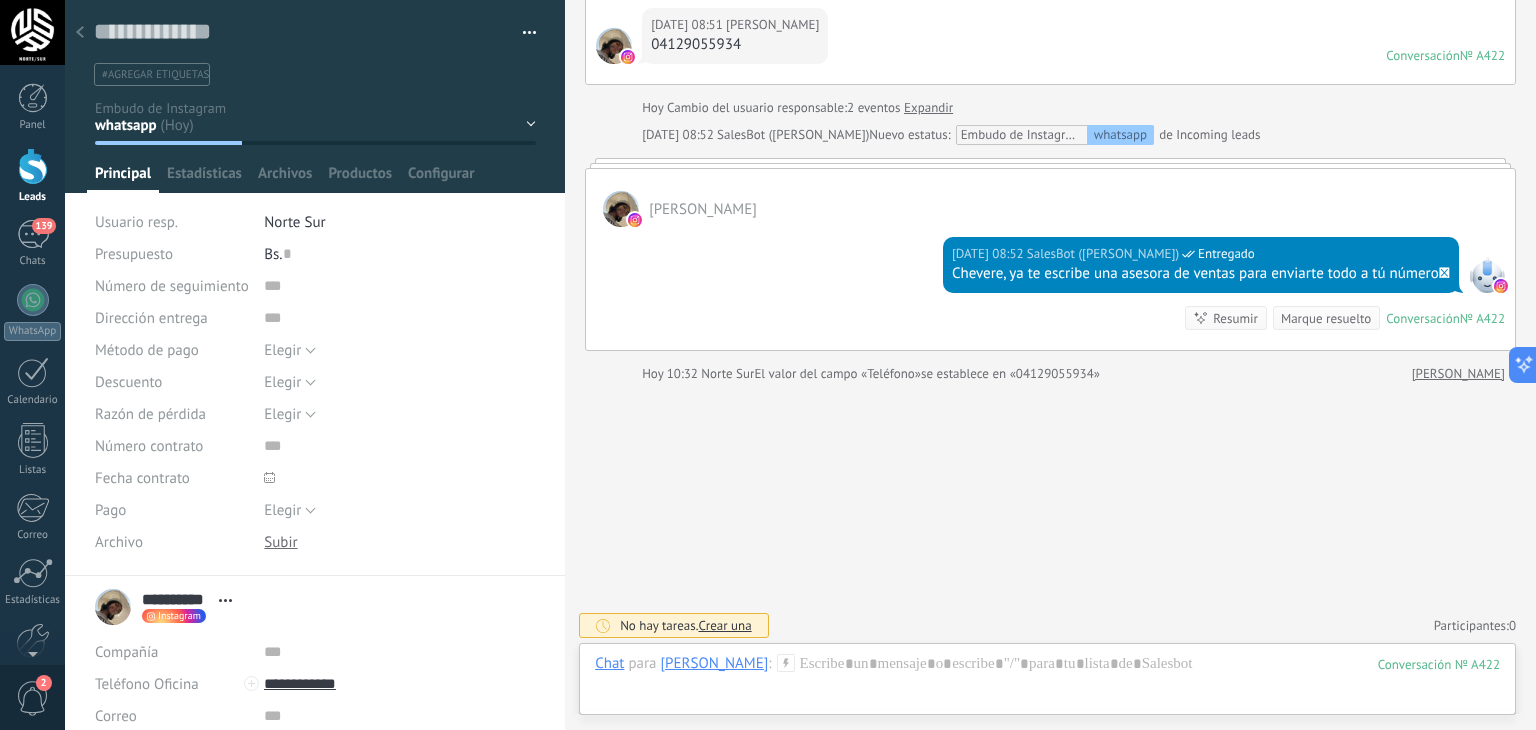 click on "04129055934" at bounding box center [735, 45] 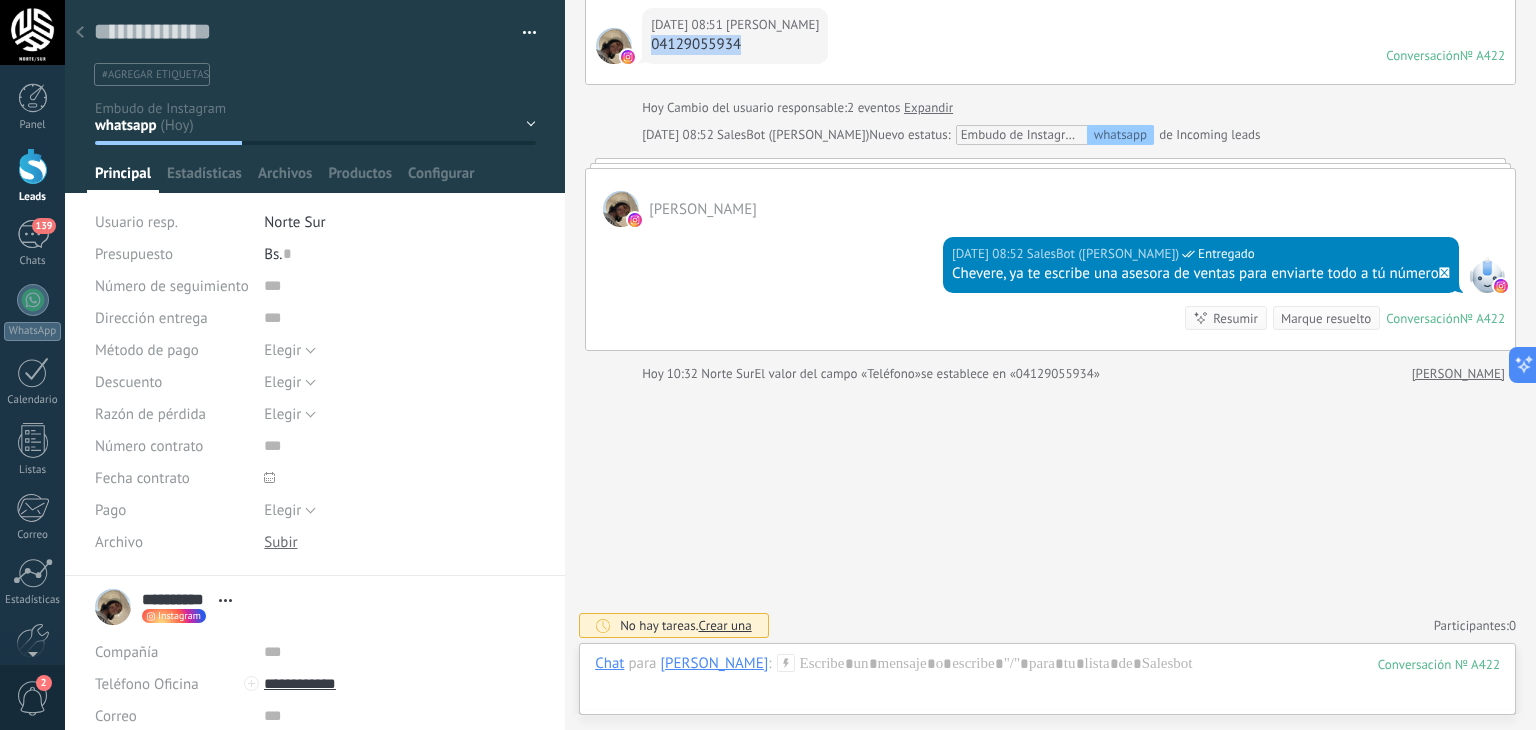 click on "04129055934" at bounding box center [735, 45] 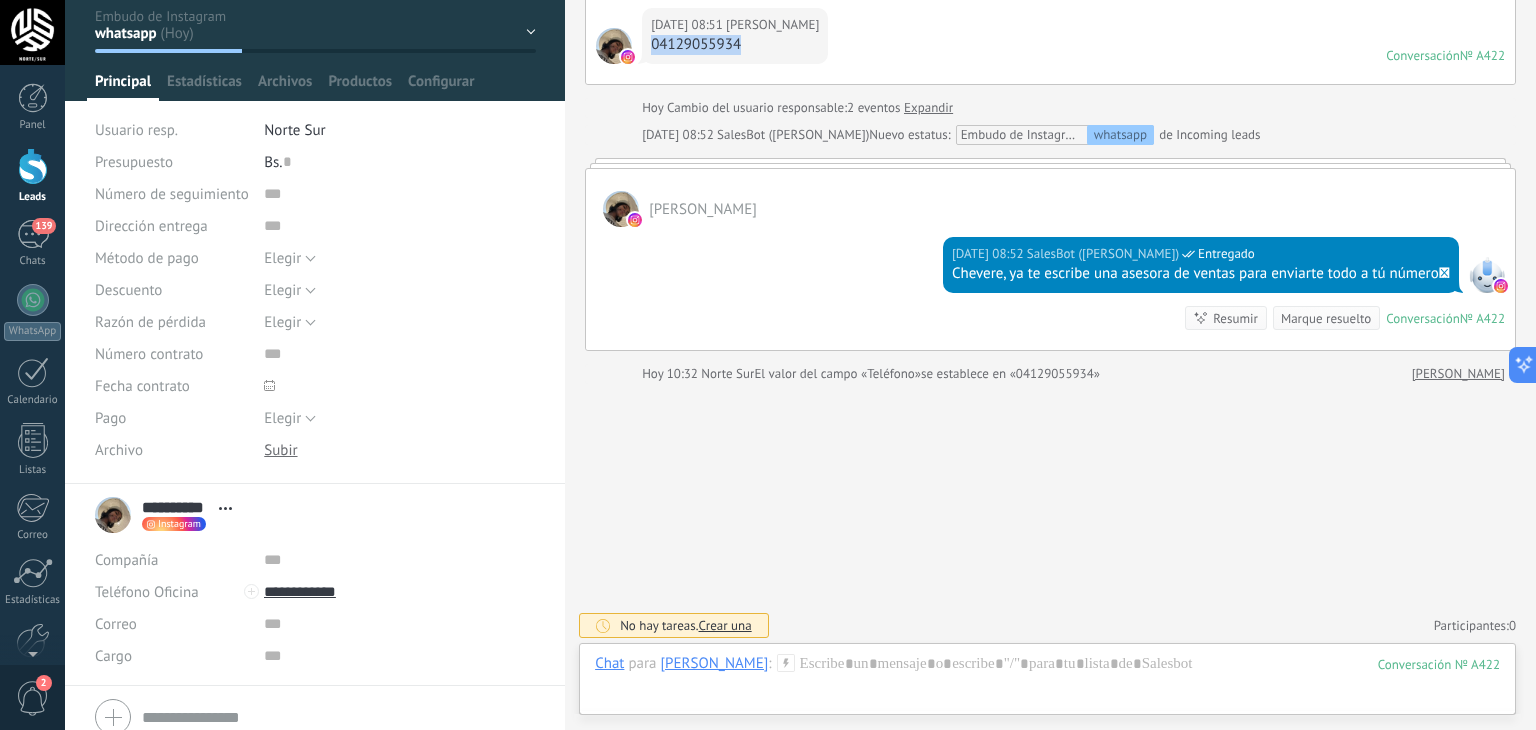 scroll, scrollTop: 174, scrollLeft: 0, axis: vertical 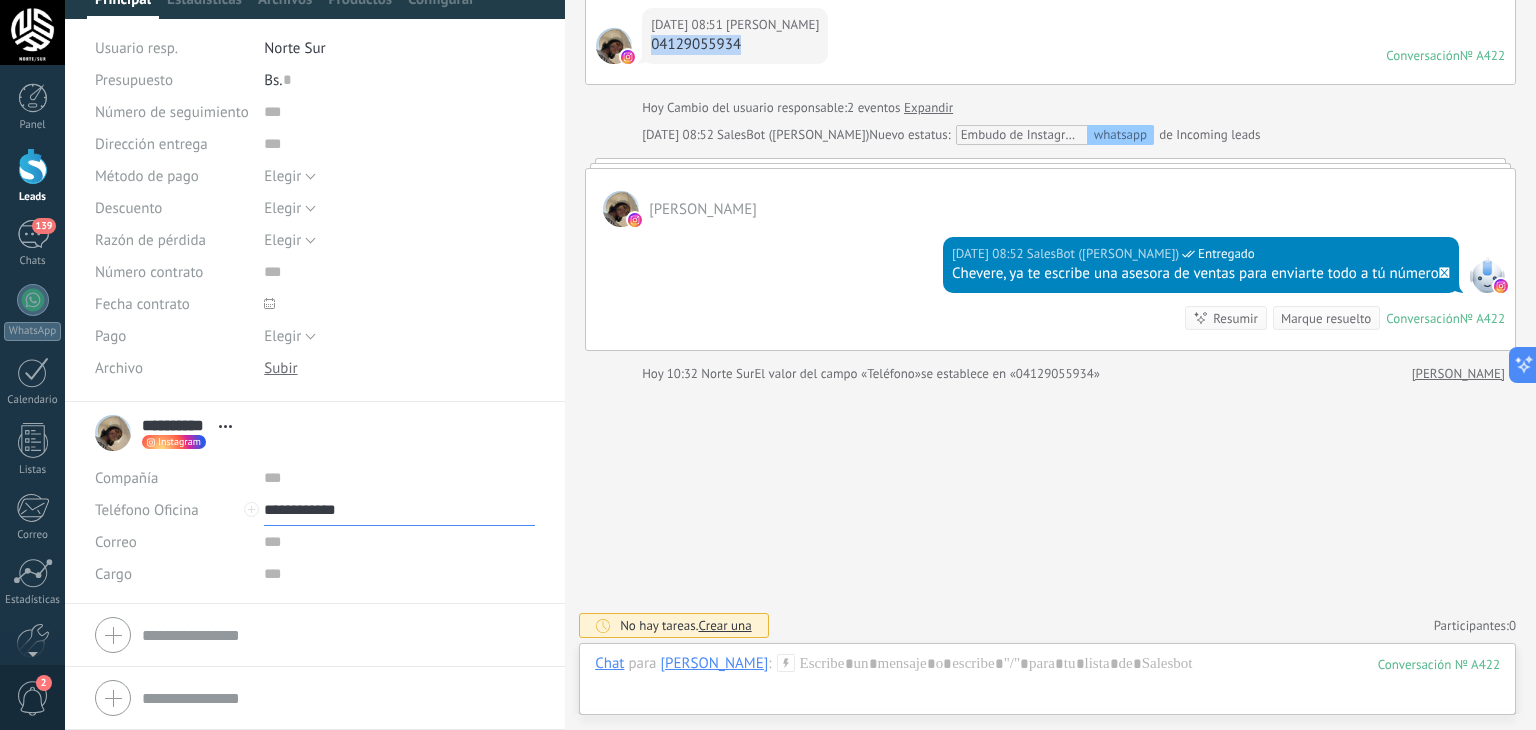 click on "**********" at bounding box center [399, 510] 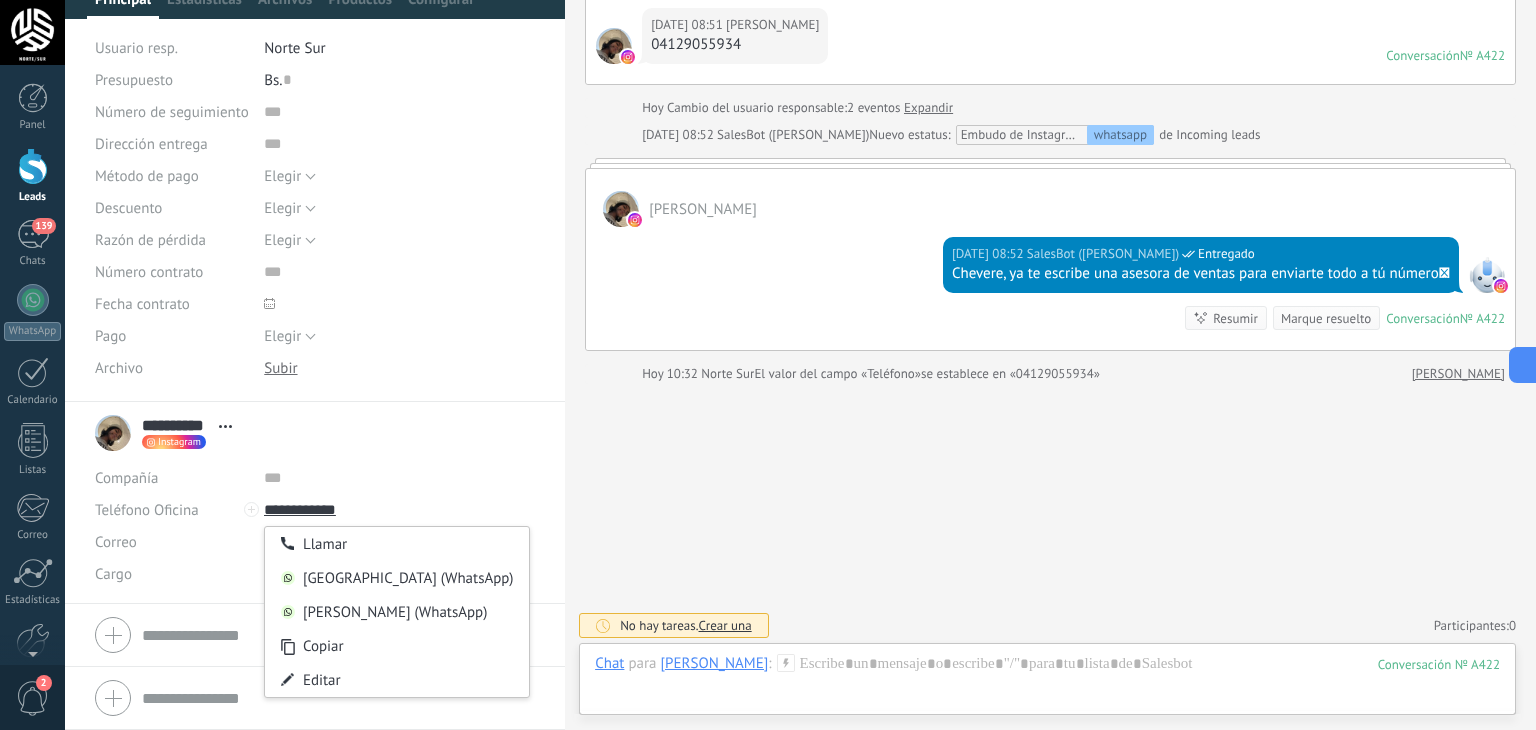 type on "**********" 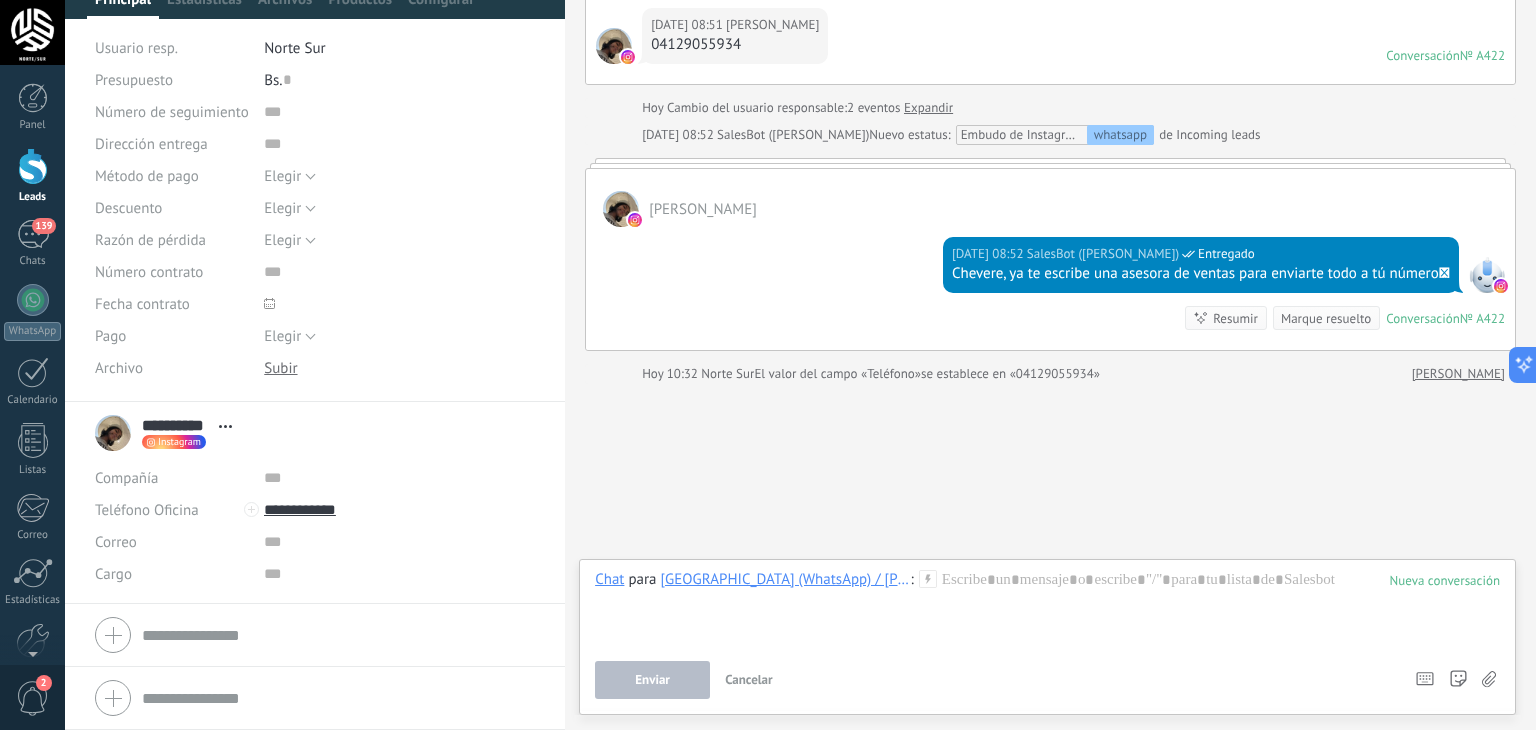 click 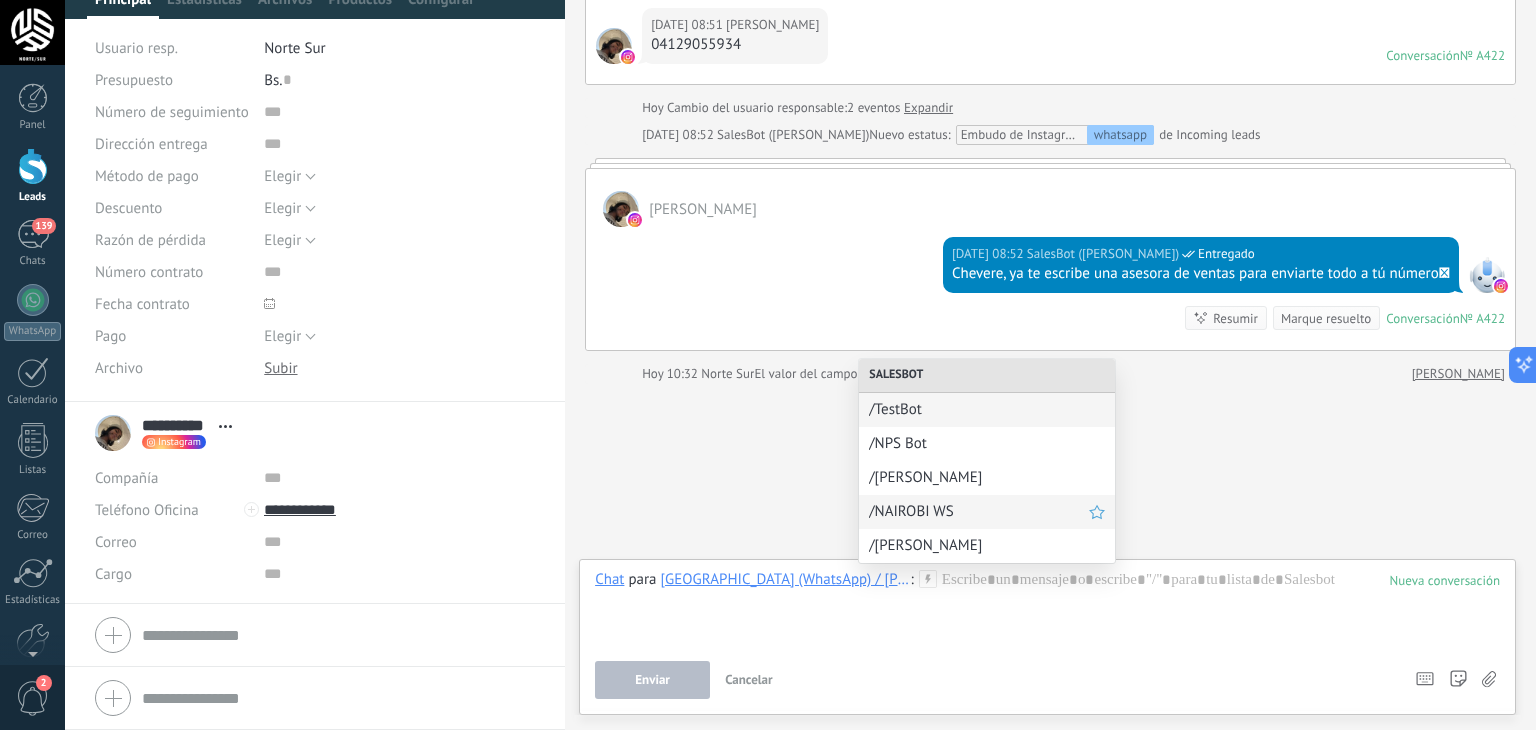 click on "/NAIROBI WS" at bounding box center (979, 511) 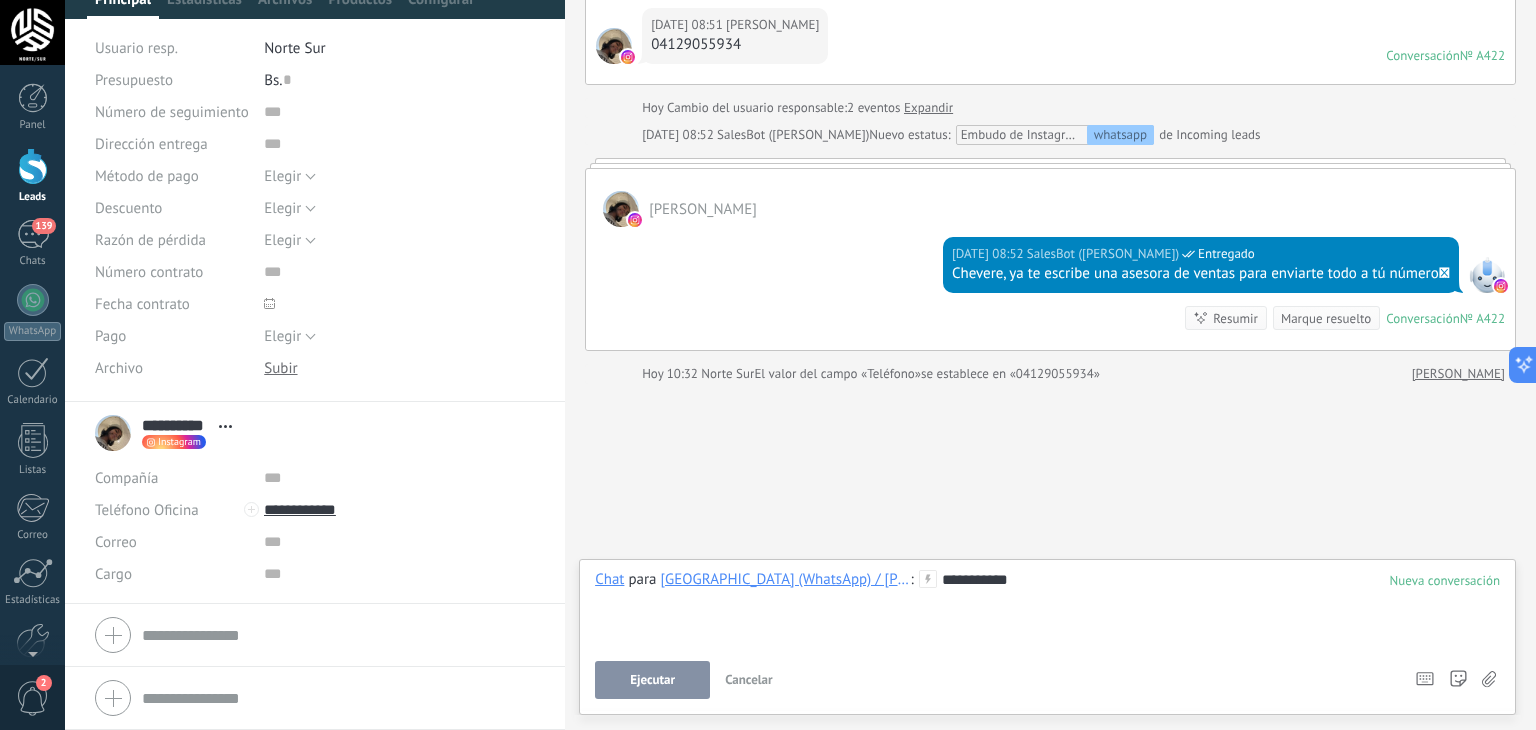 click on "Ejecutar" at bounding box center [652, 680] 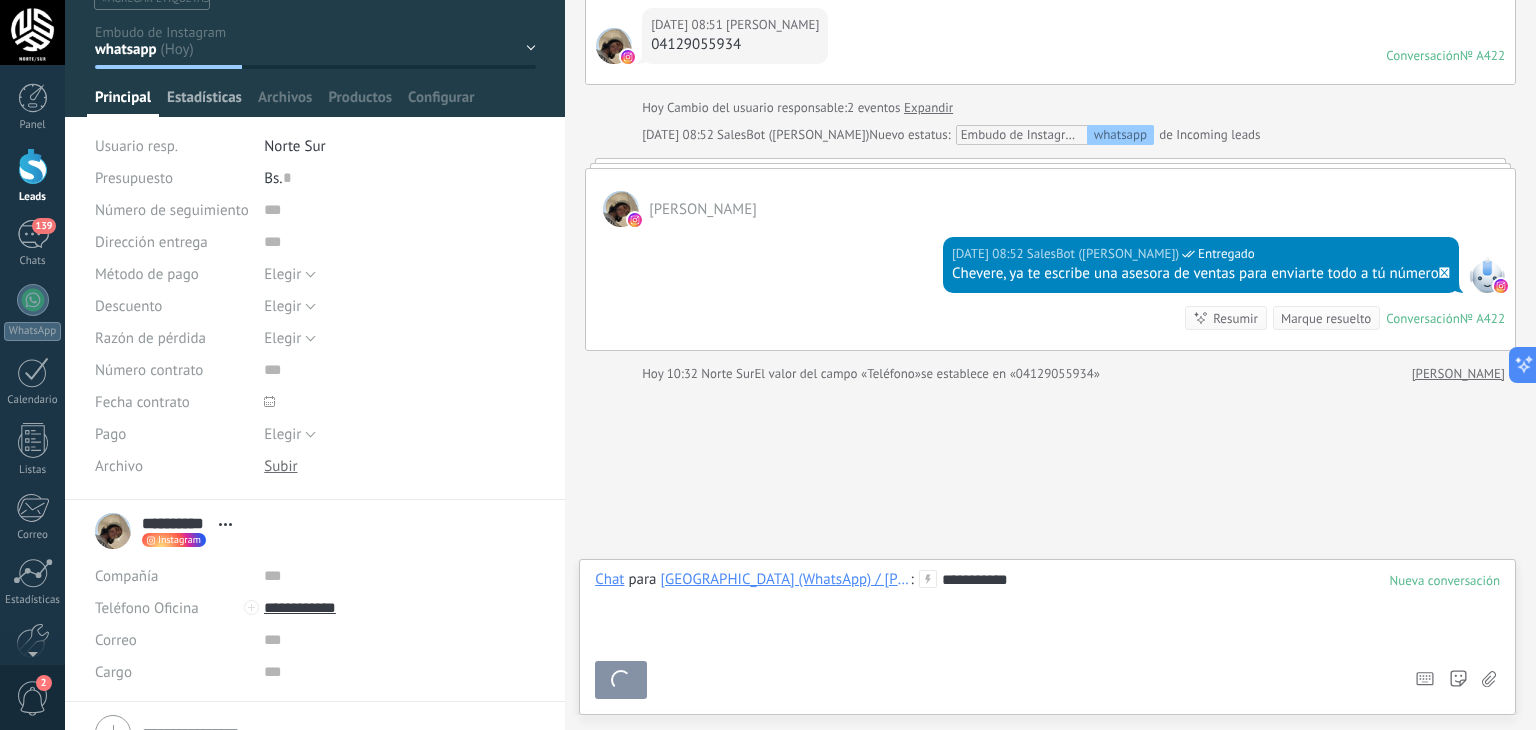 scroll, scrollTop: 0, scrollLeft: 0, axis: both 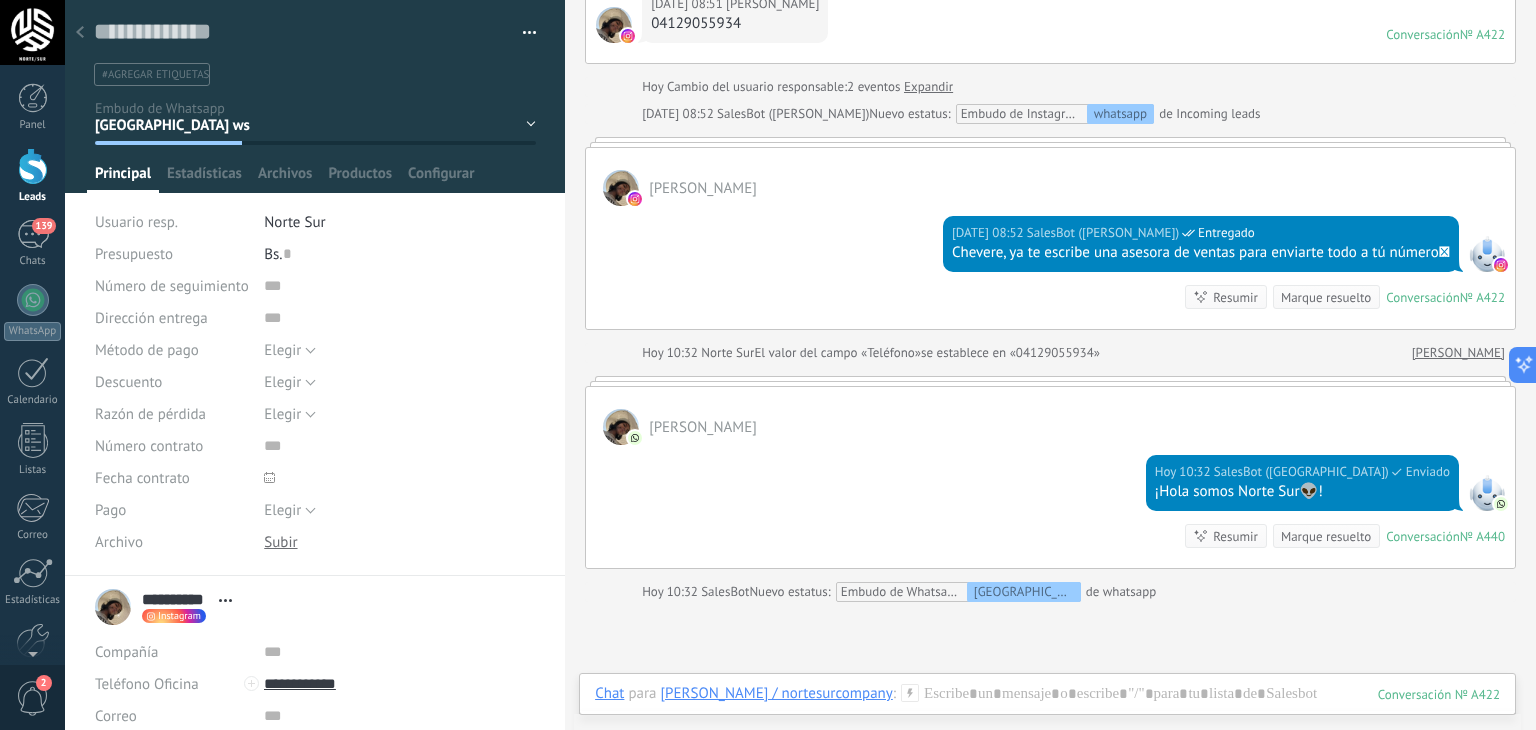 click at bounding box center (80, 33) 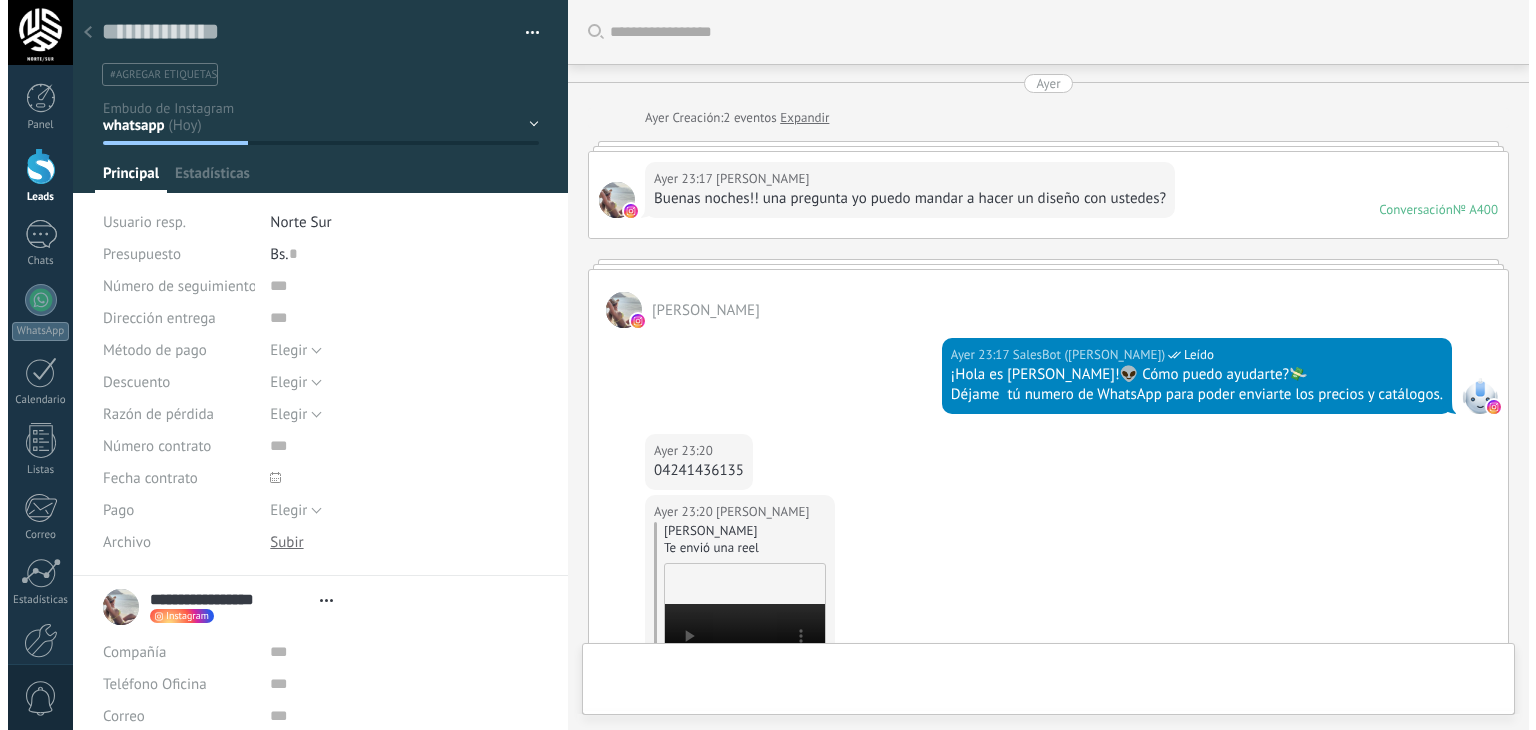 scroll, scrollTop: 0, scrollLeft: 0, axis: both 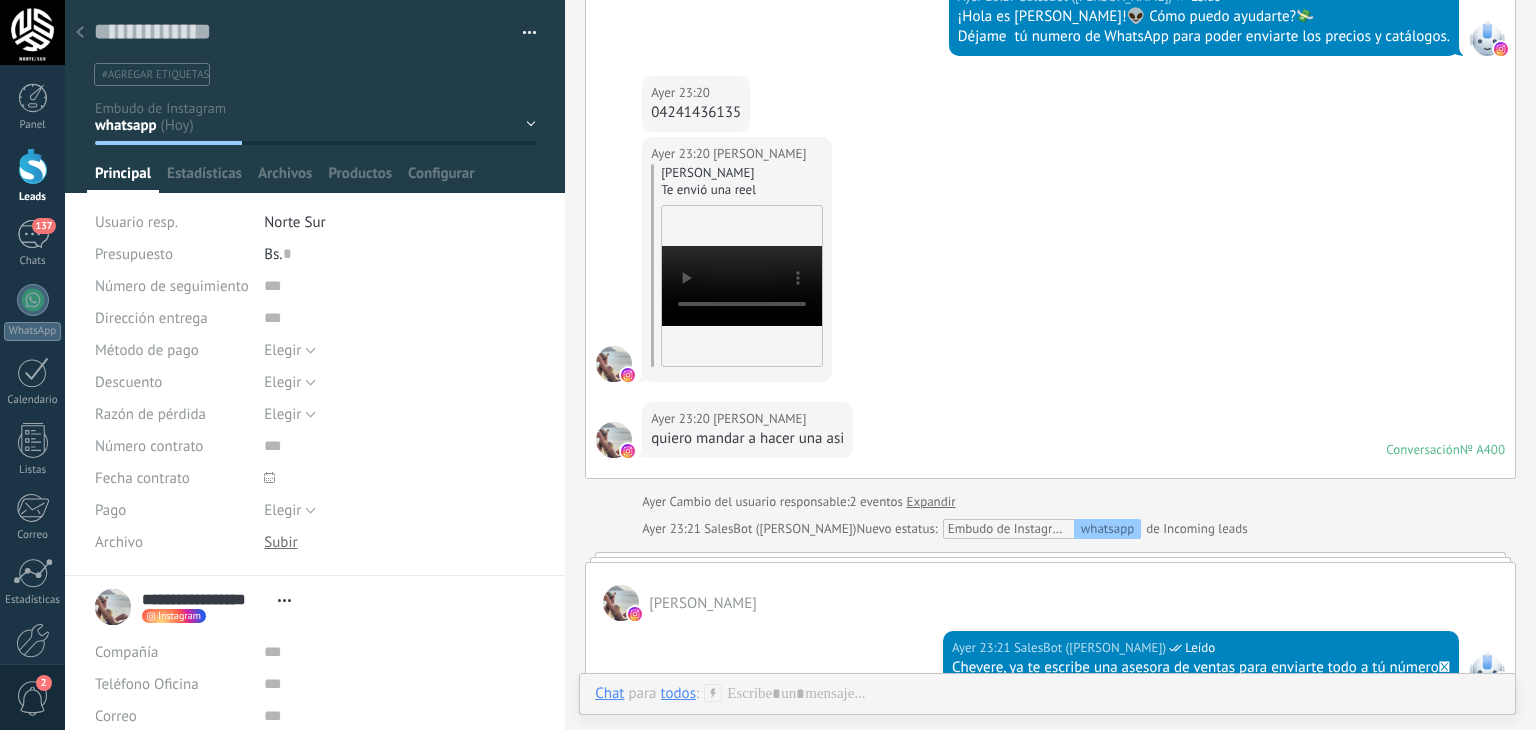 click on "04241436135" at bounding box center (696, 113) 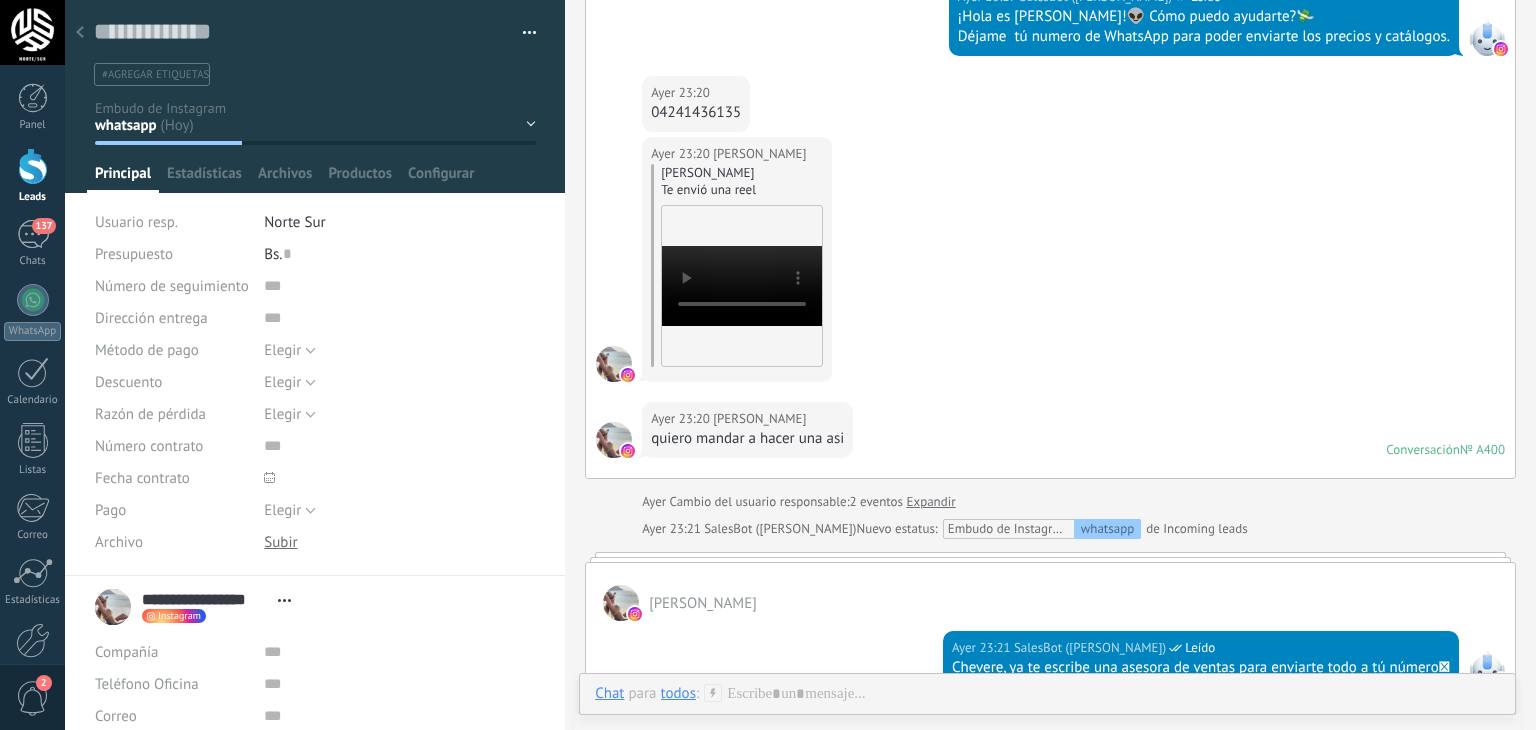 click on "04241436135" at bounding box center (696, 113) 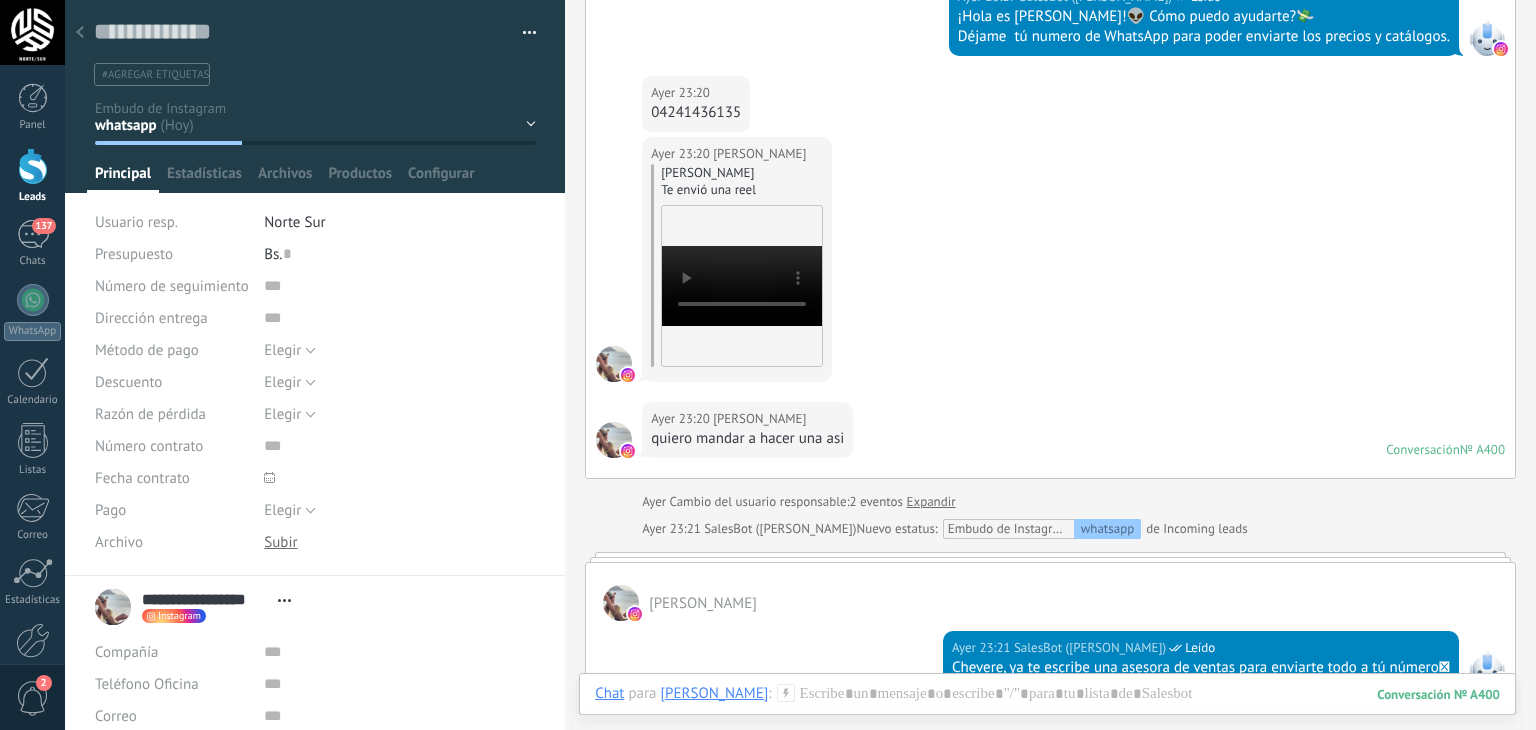 scroll, scrollTop: 358, scrollLeft: 0, axis: vertical 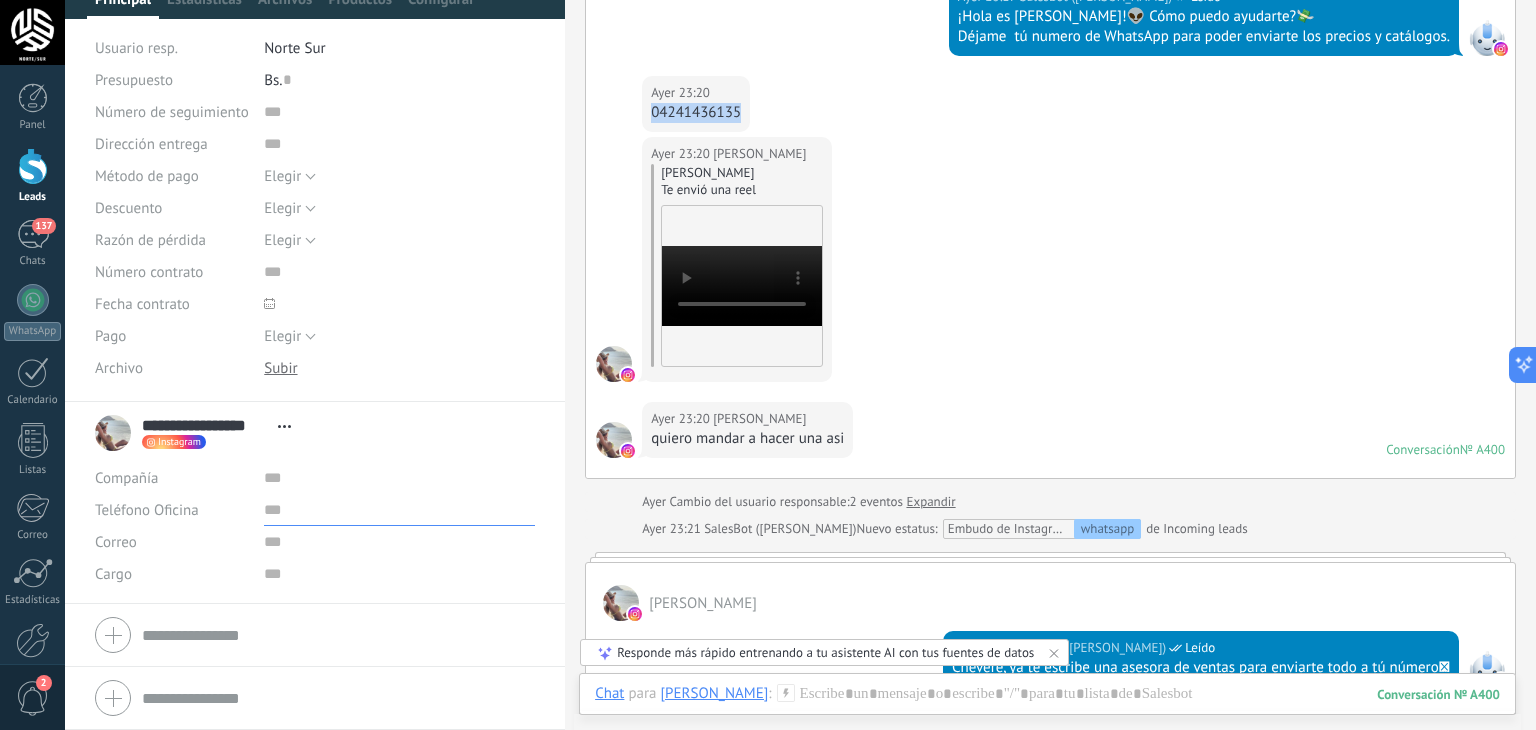 click at bounding box center (399, 510) 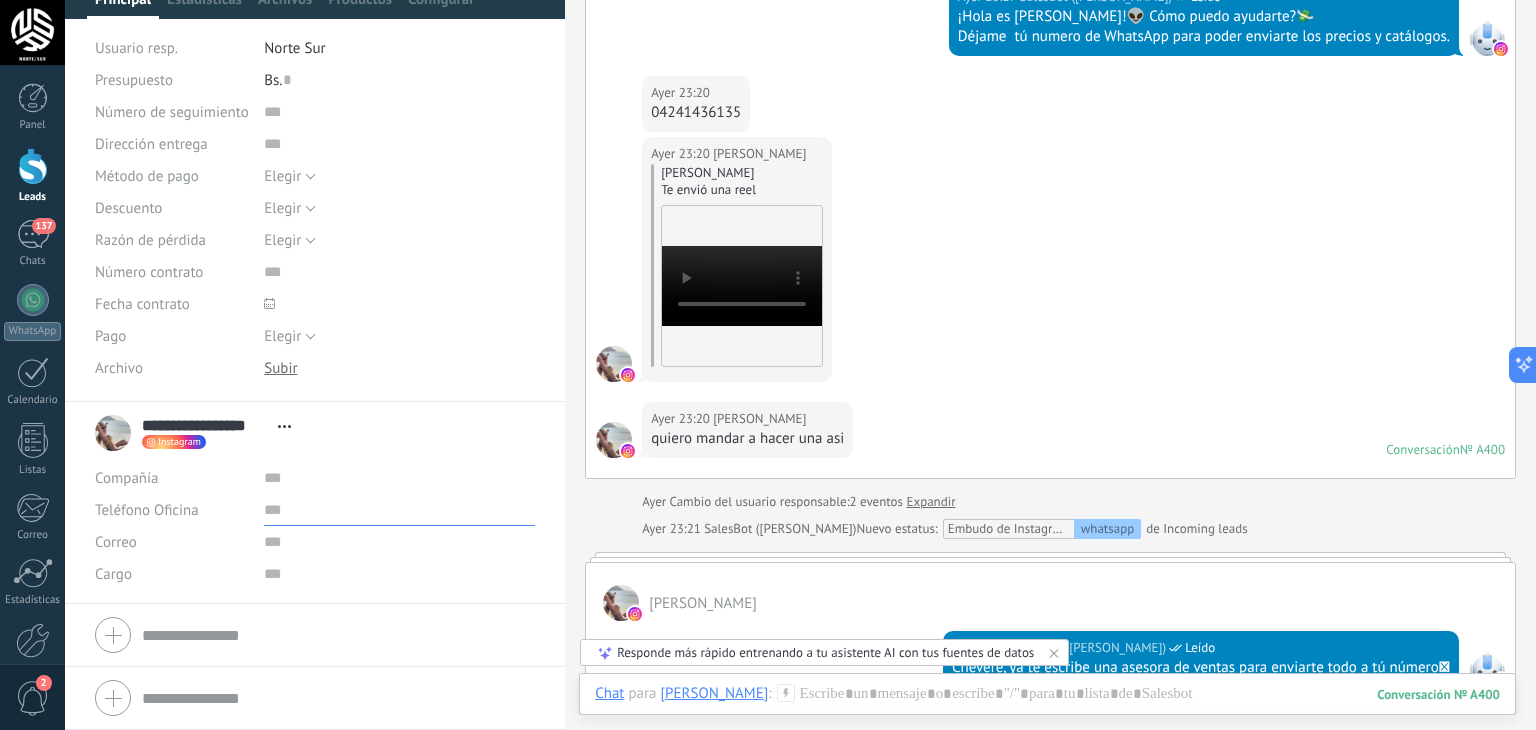 paste on "**********" 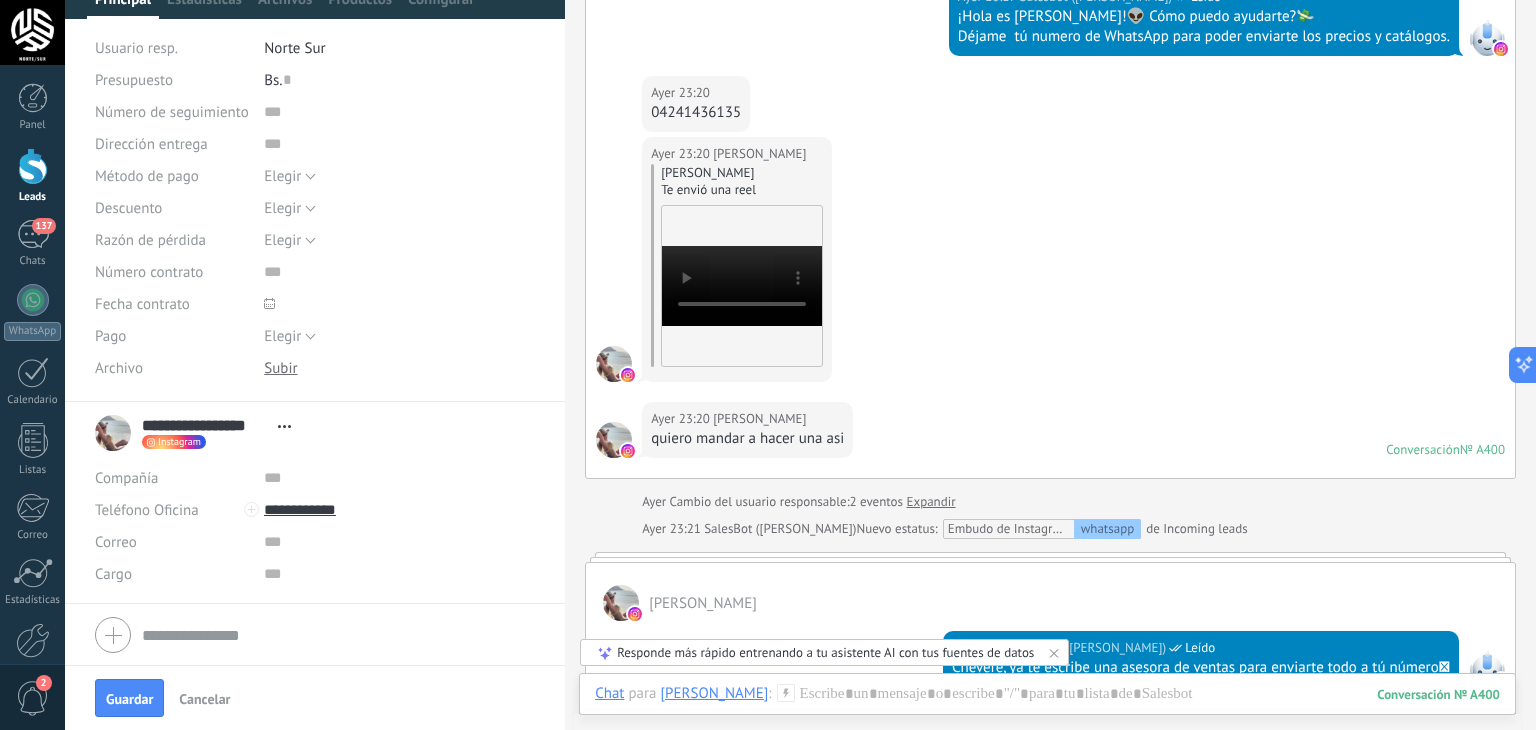 click on "Guardar" at bounding box center (129, 699) 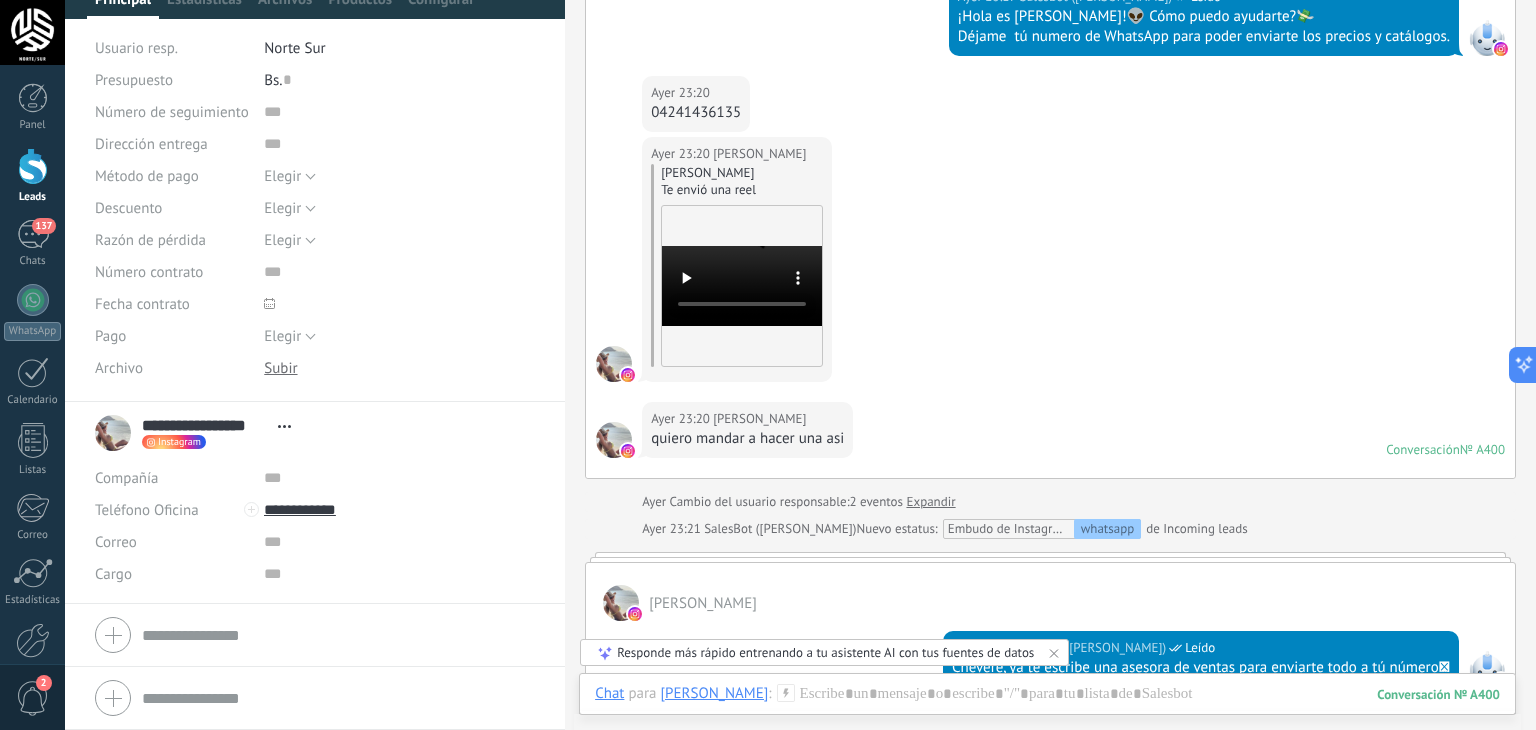 scroll, scrollTop: 428, scrollLeft: 0, axis: vertical 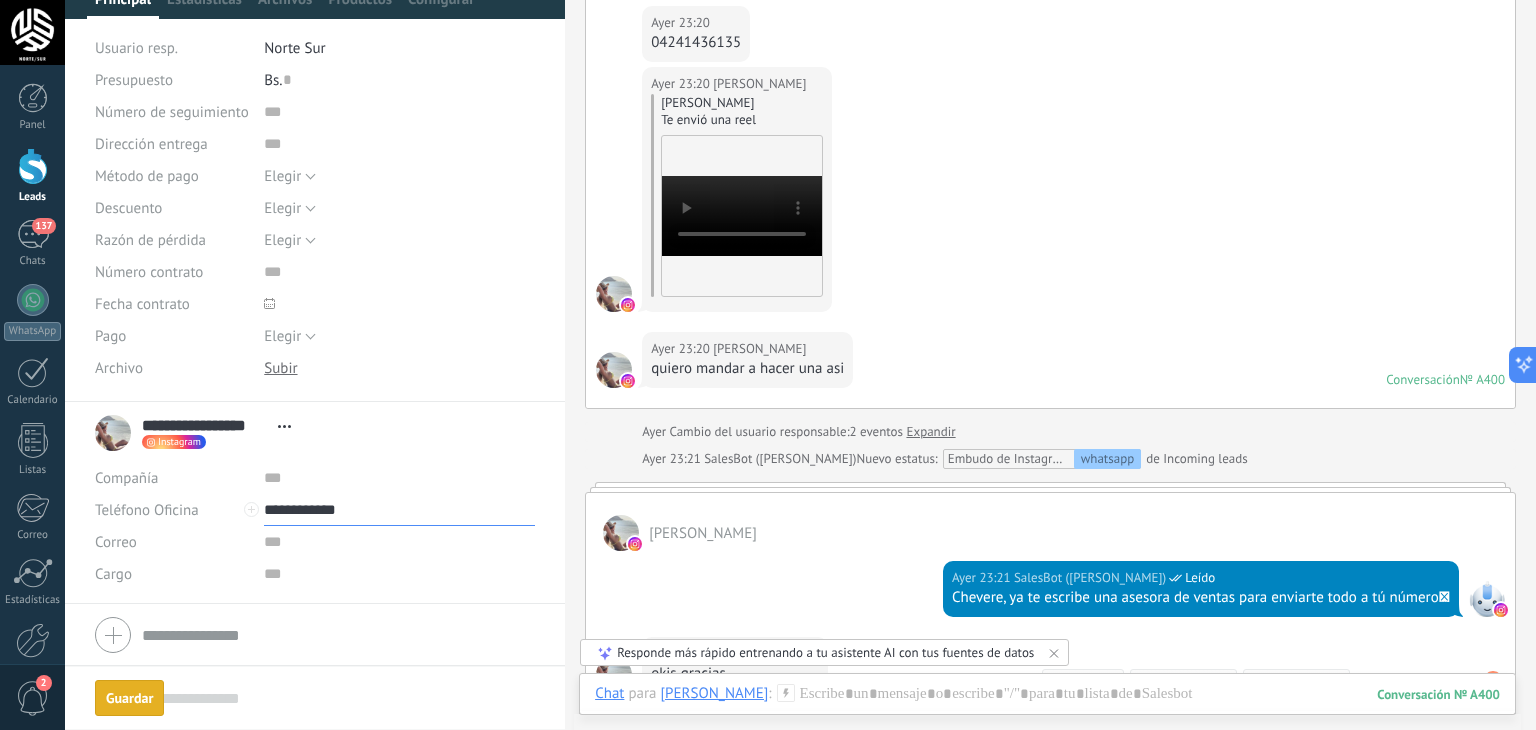 click on "**********" at bounding box center [399, 510] 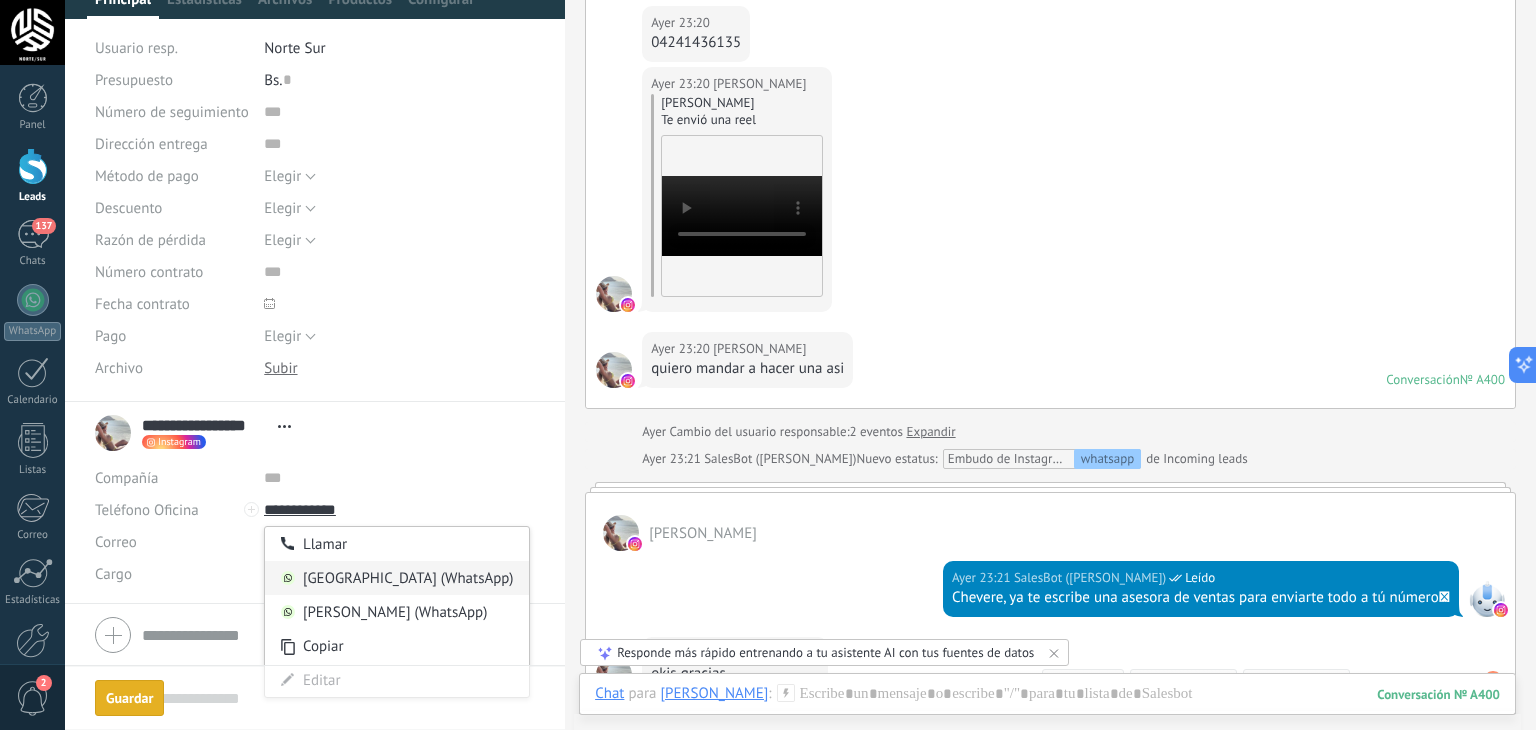 type on "**********" 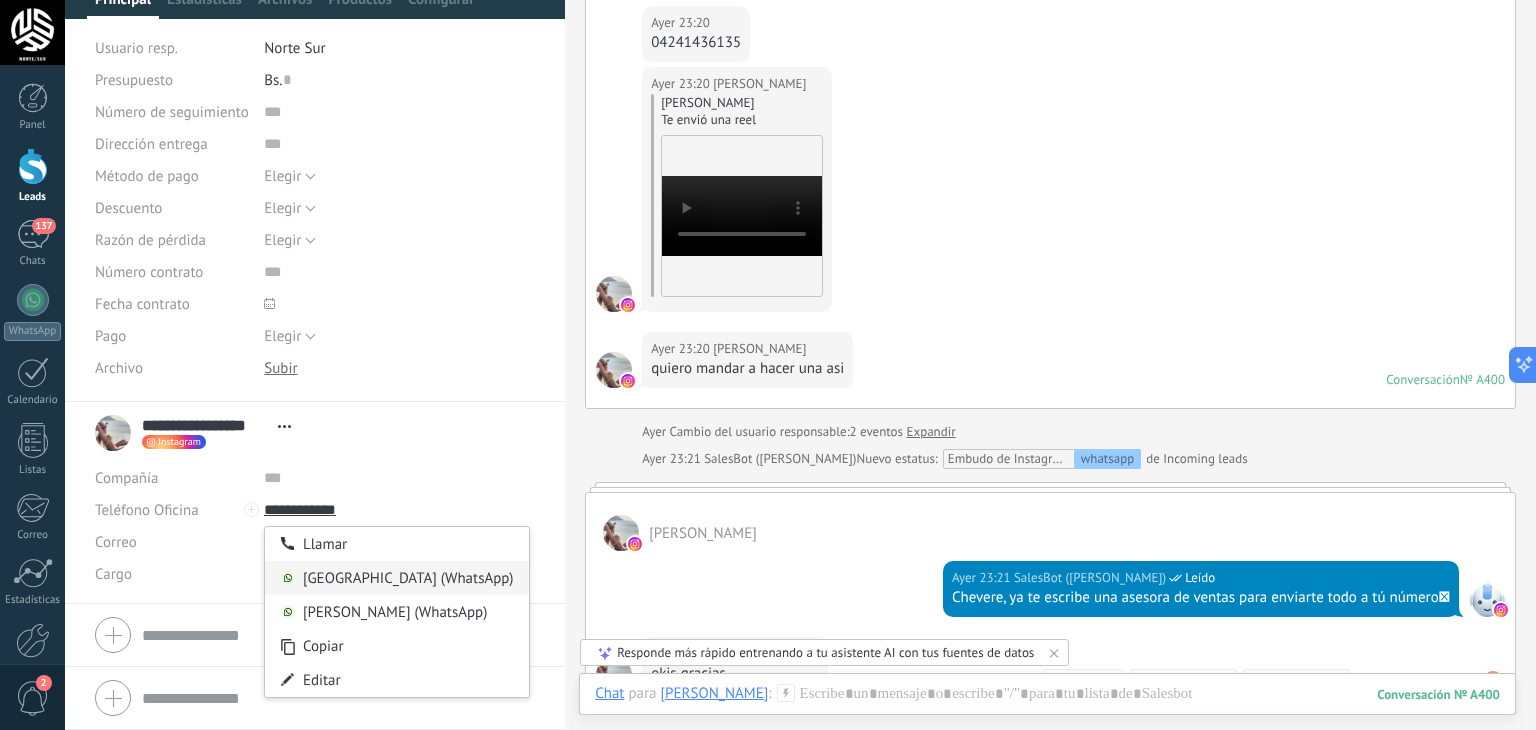 click on "[GEOGRAPHIC_DATA] (WhatsApp)" at bounding box center [397, 578] 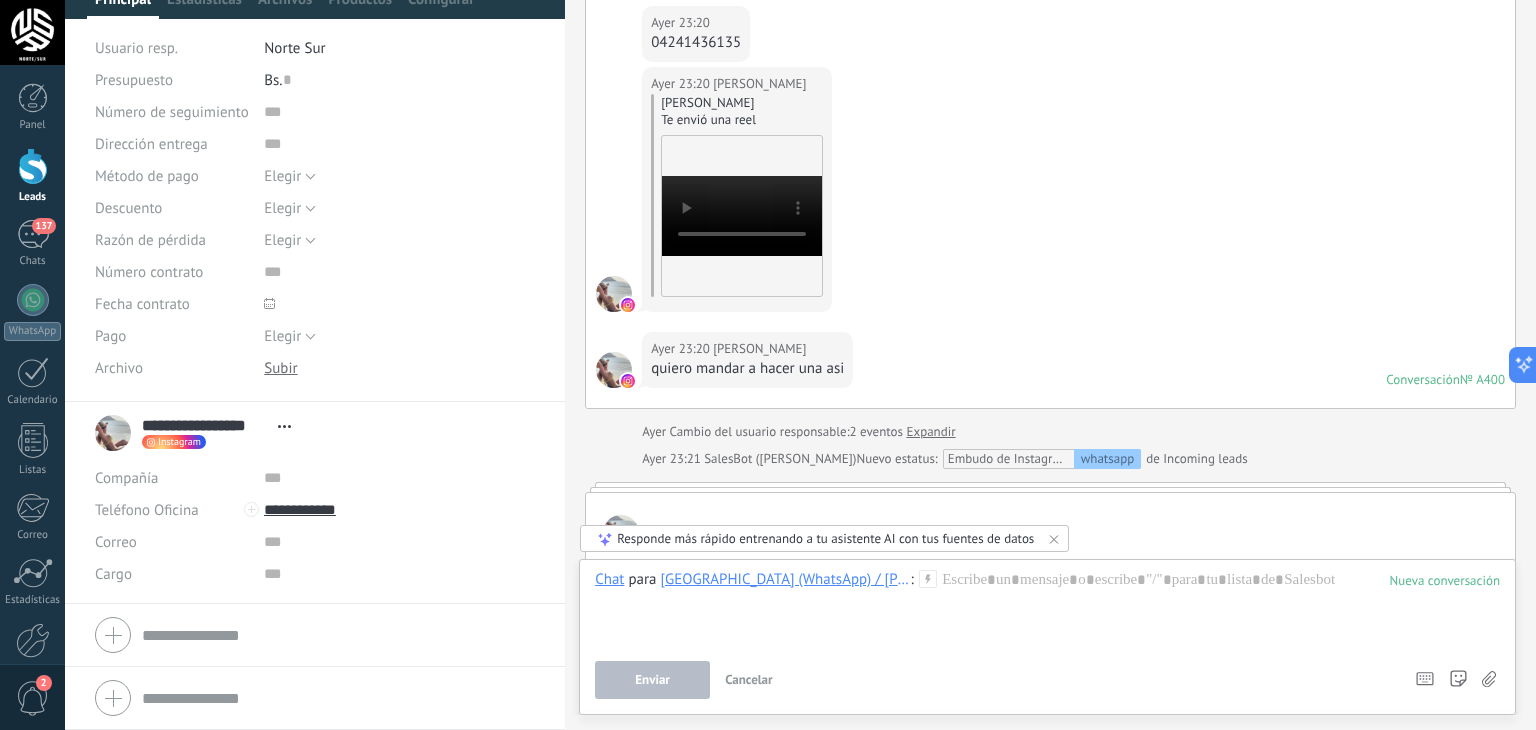 click 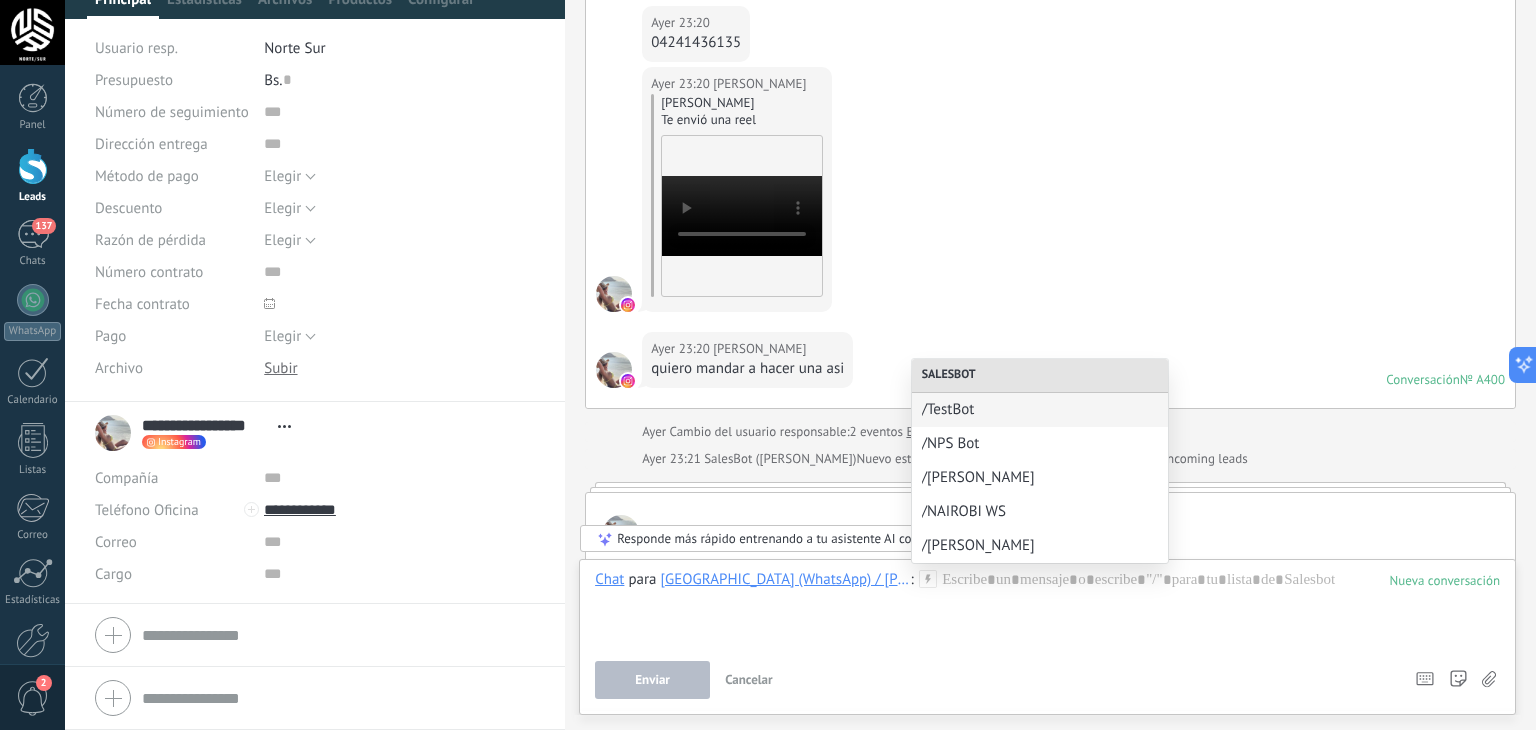 click on "/NAIROBI WS" at bounding box center (1040, 511) 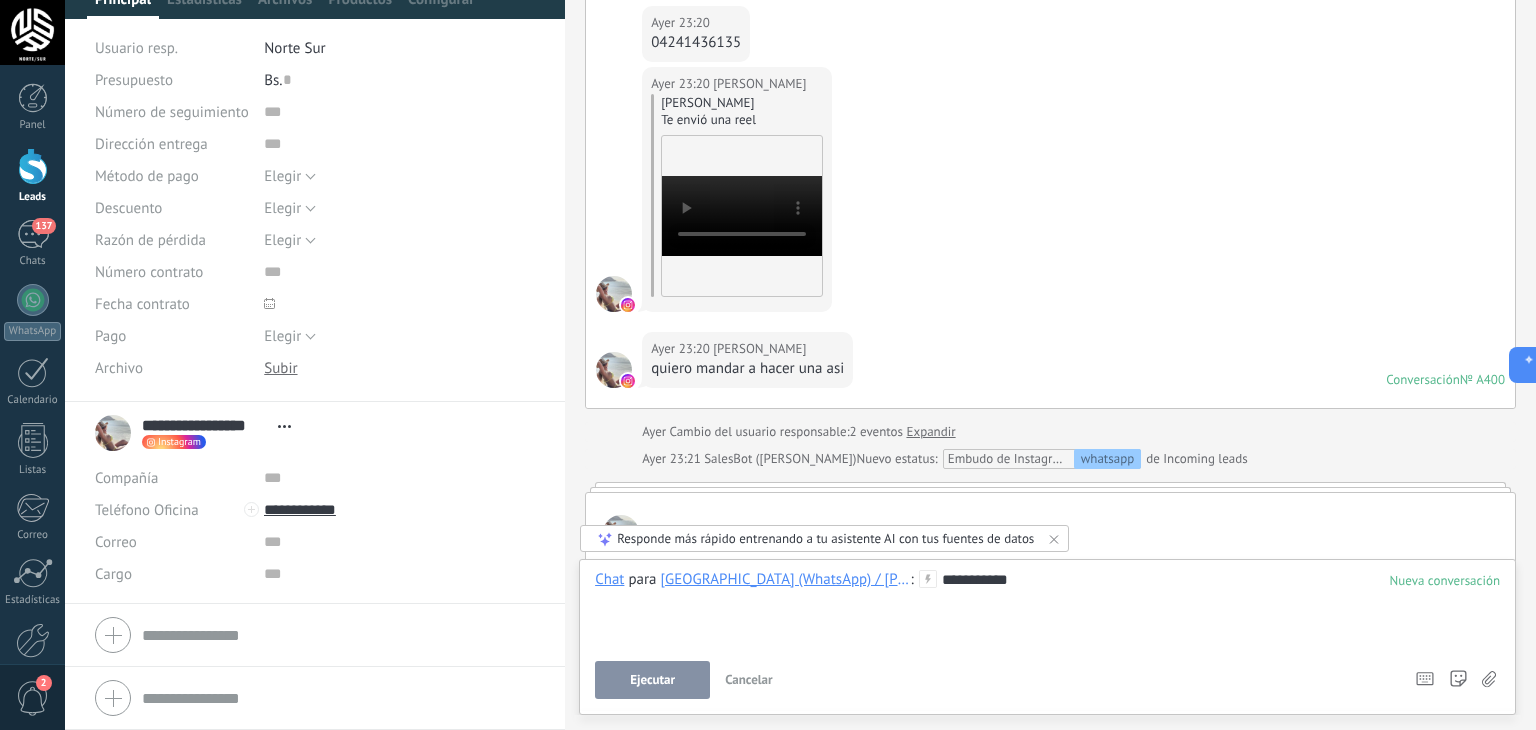 click on "Ejecutar" at bounding box center (652, 680) 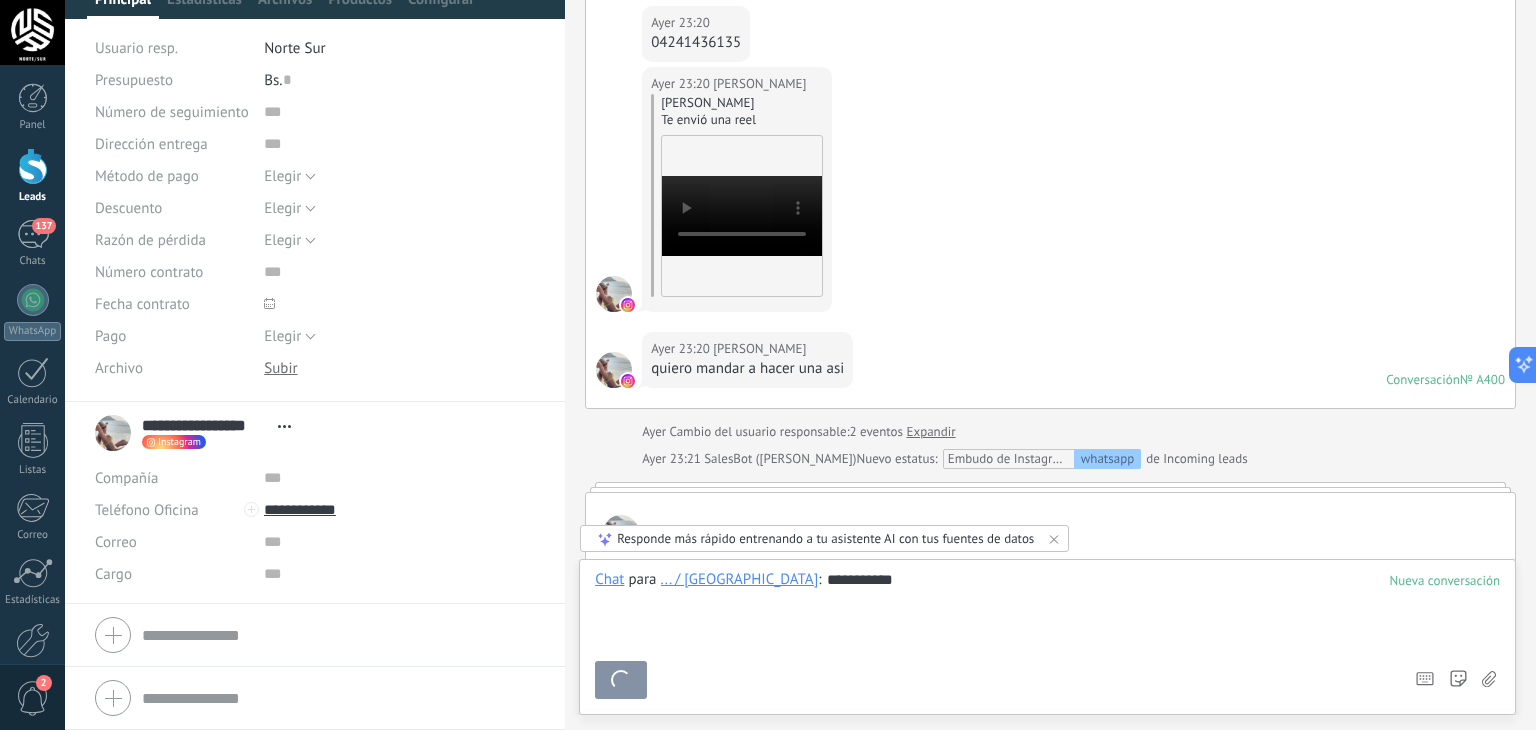 scroll, scrollTop: 0, scrollLeft: 0, axis: both 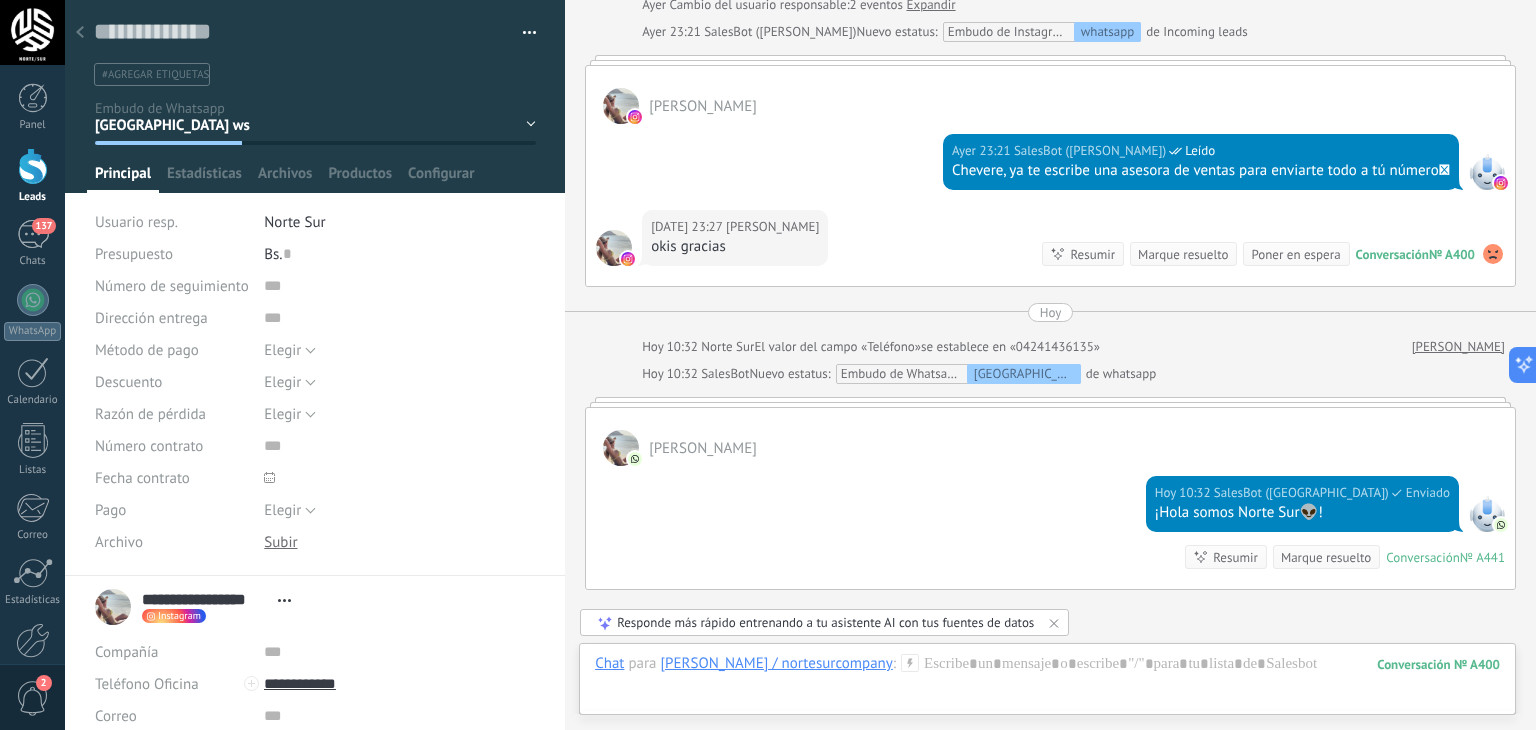 click 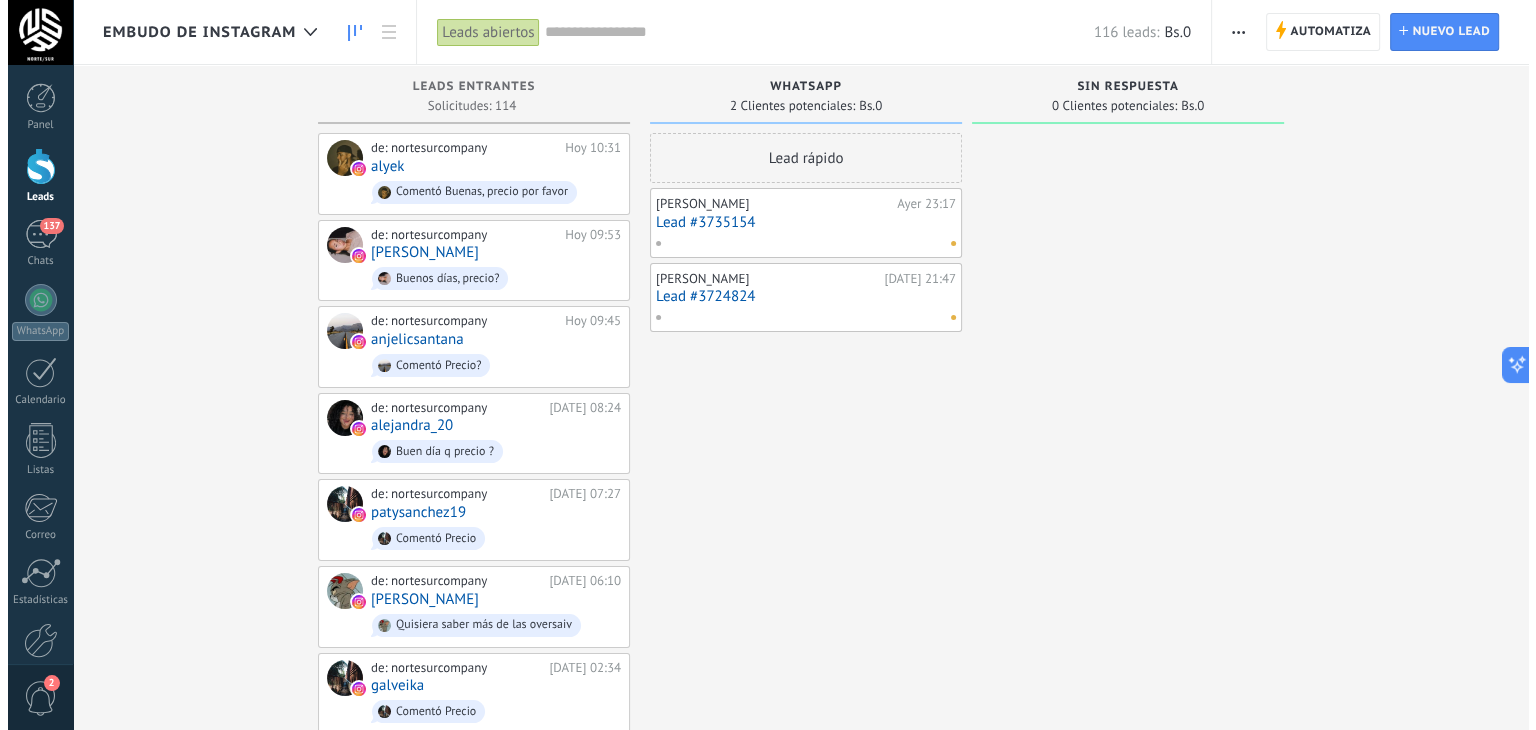 scroll, scrollTop: 0, scrollLeft: 0, axis: both 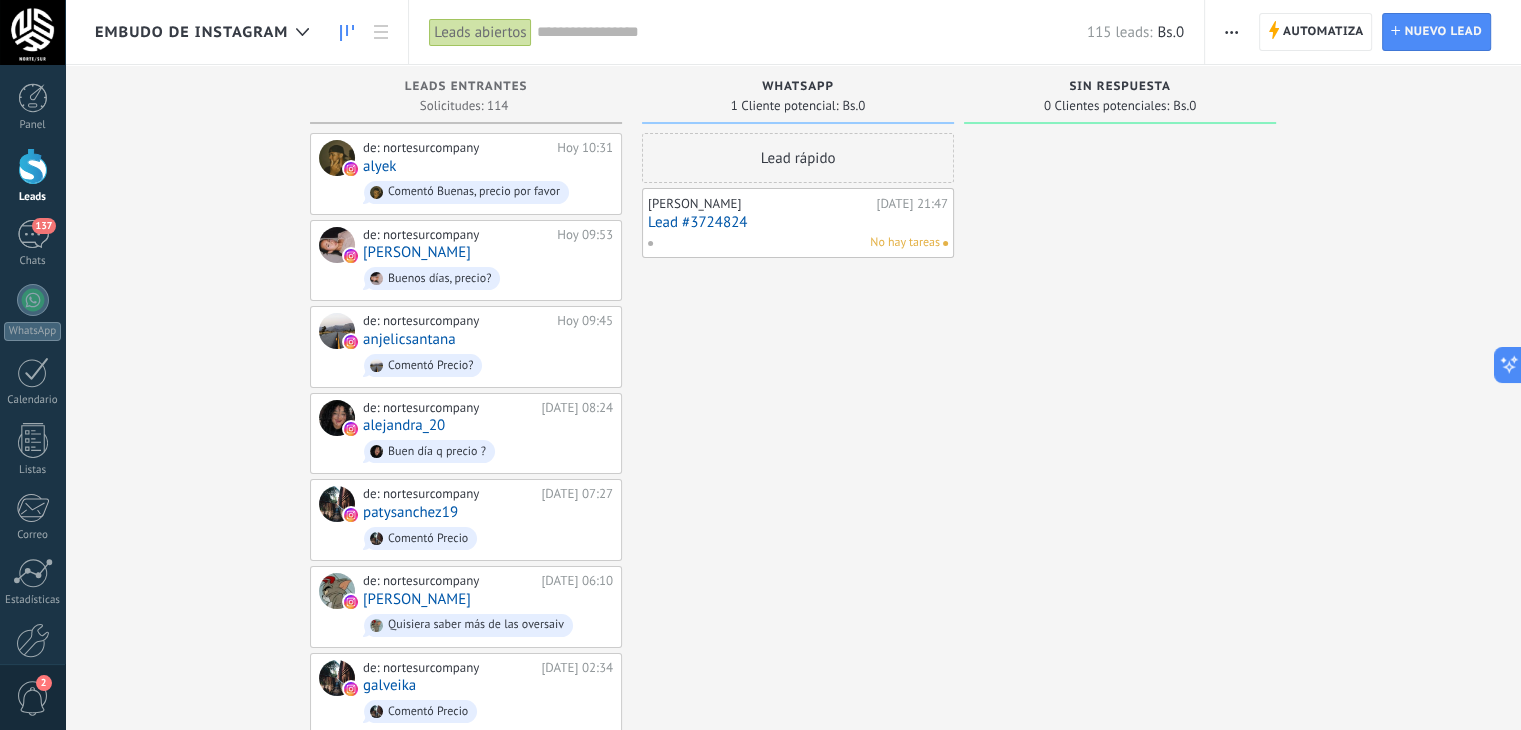 click on "Lead #3724824" at bounding box center [798, 222] 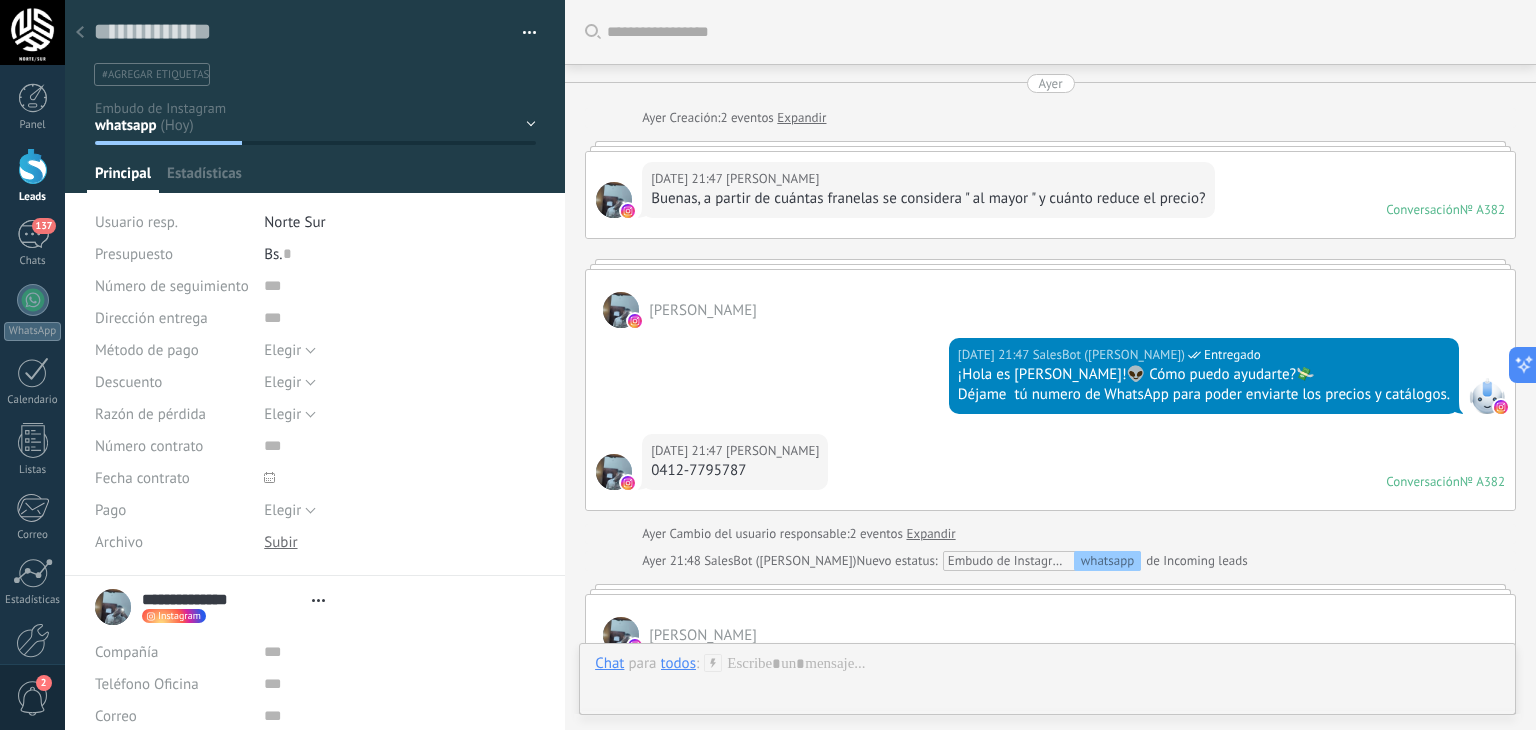 type on "**********" 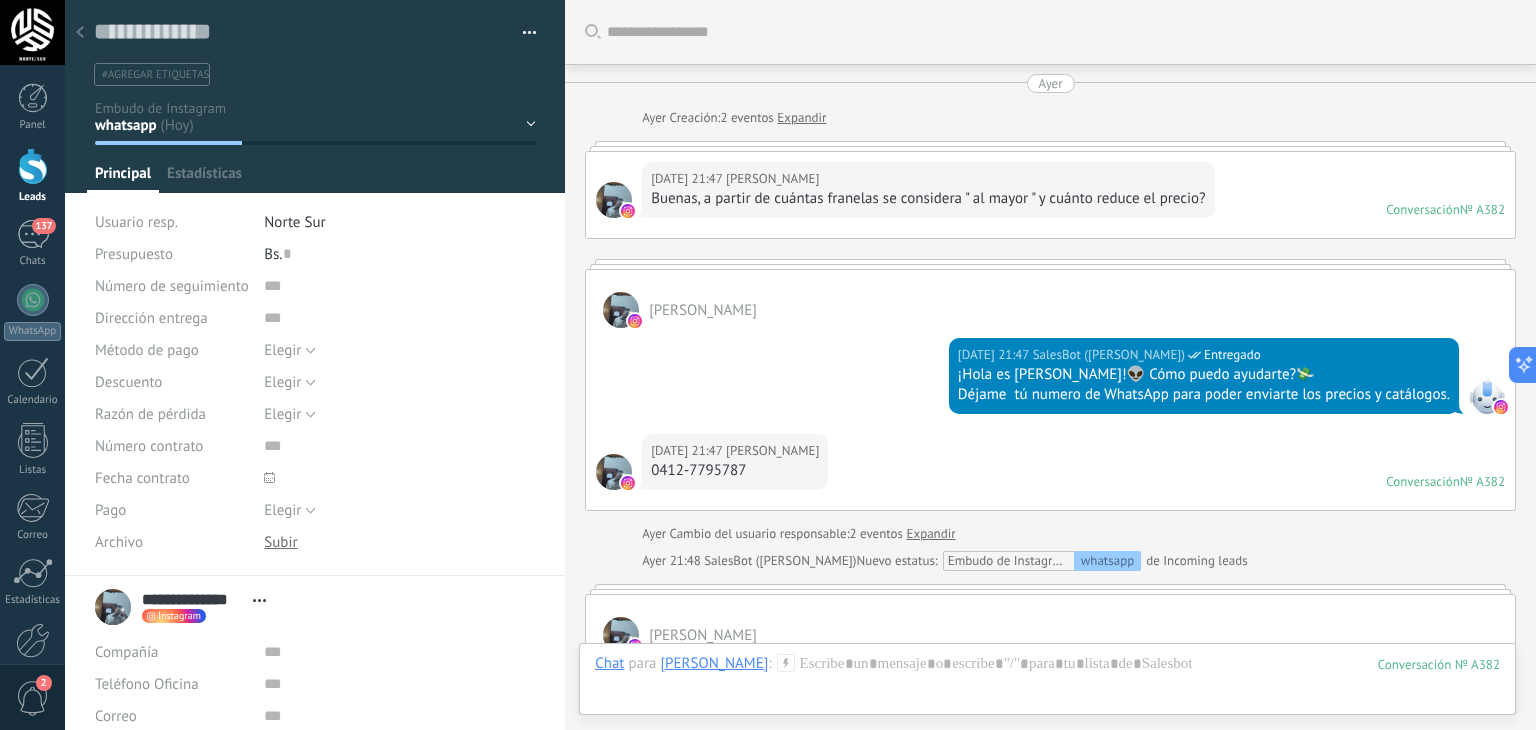 scroll, scrollTop: 29, scrollLeft: 0, axis: vertical 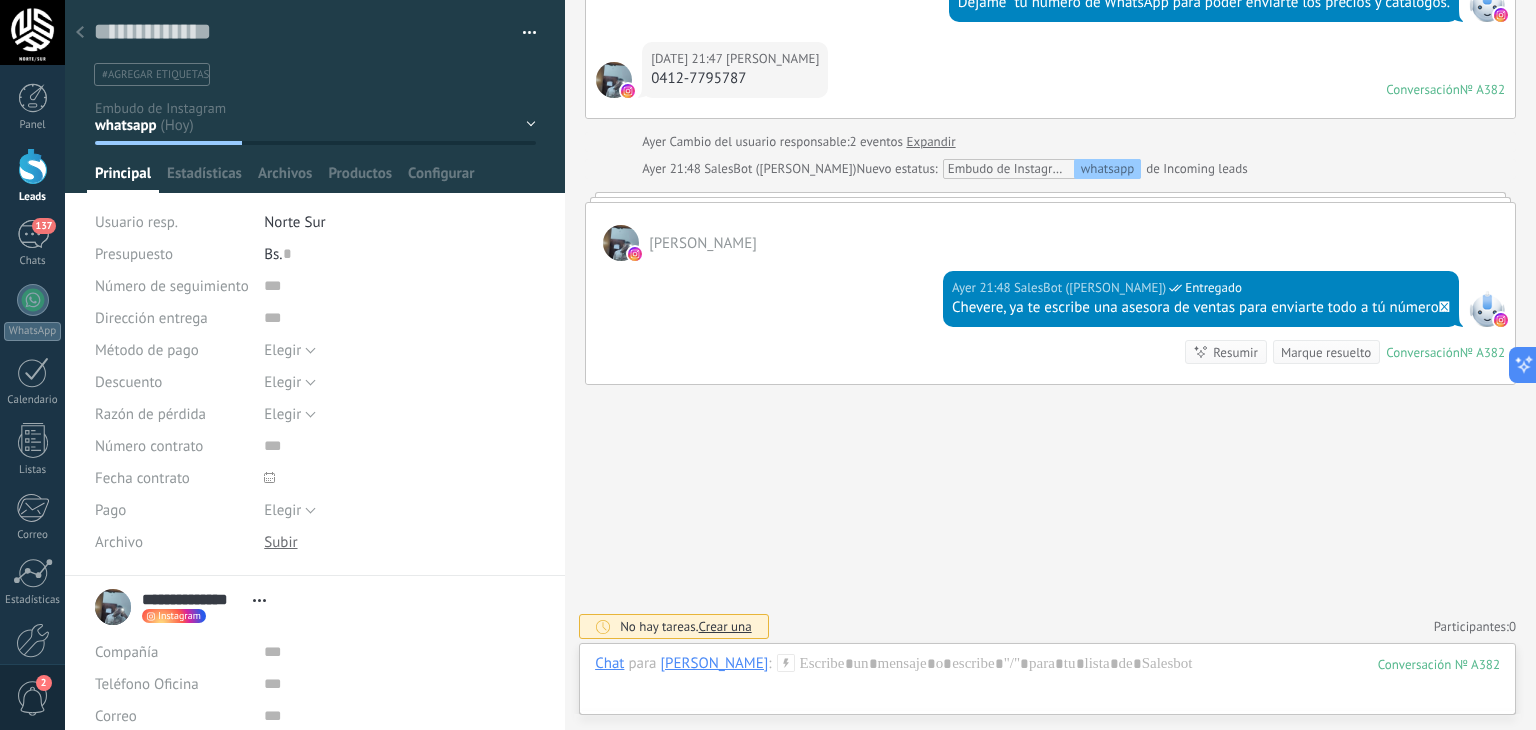 click on "0412-7795787" at bounding box center (735, 79) 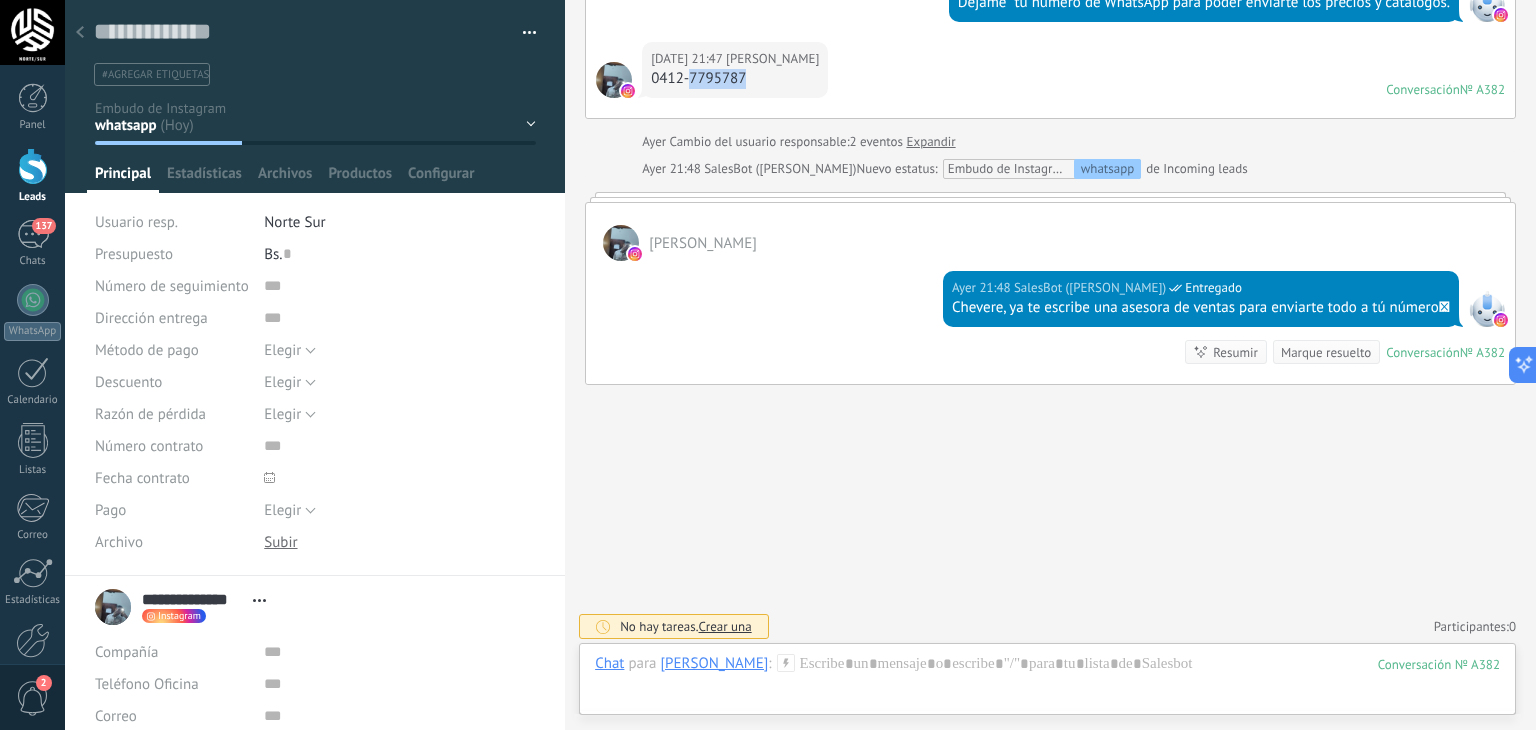 click on "0412-7795787" at bounding box center [735, 79] 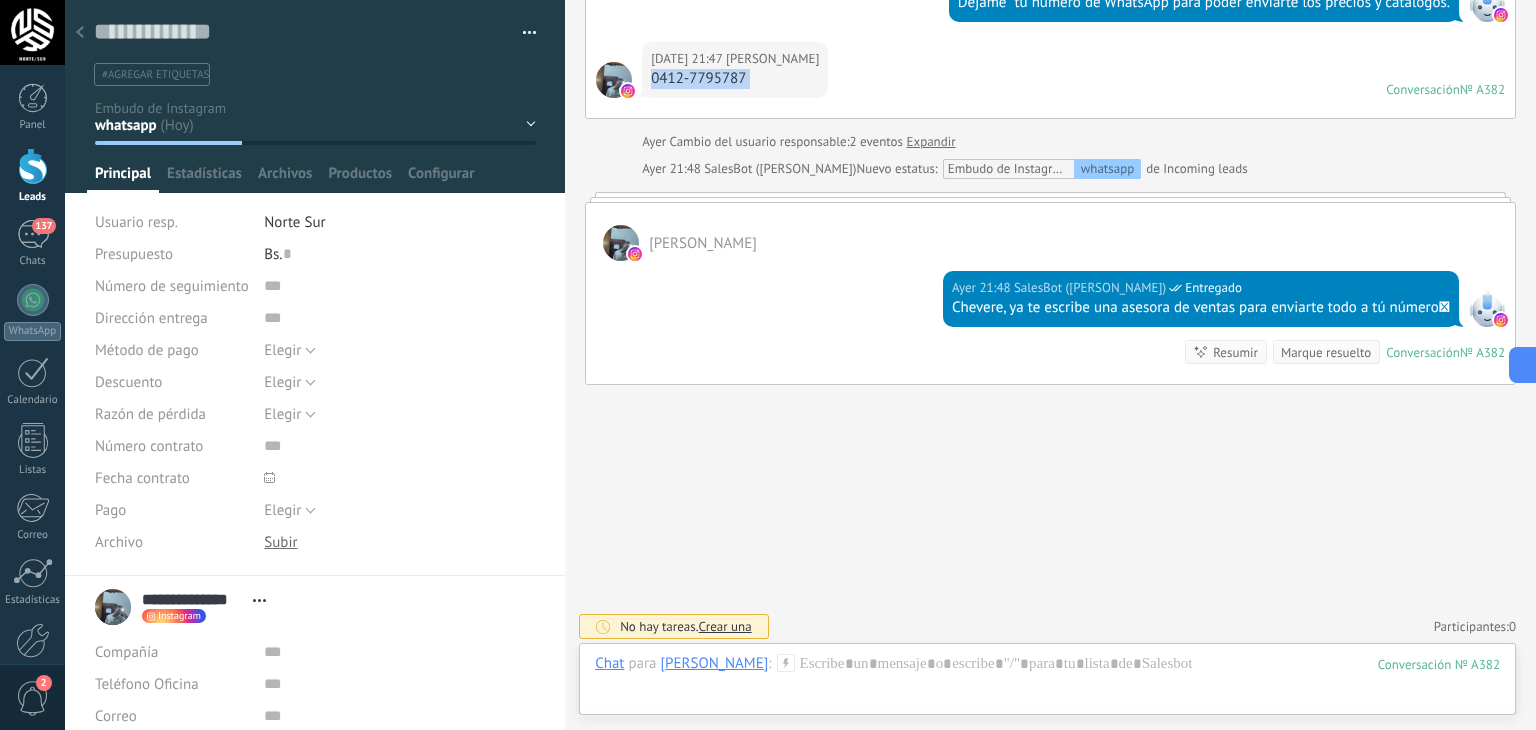 copy on "0412-7795787" 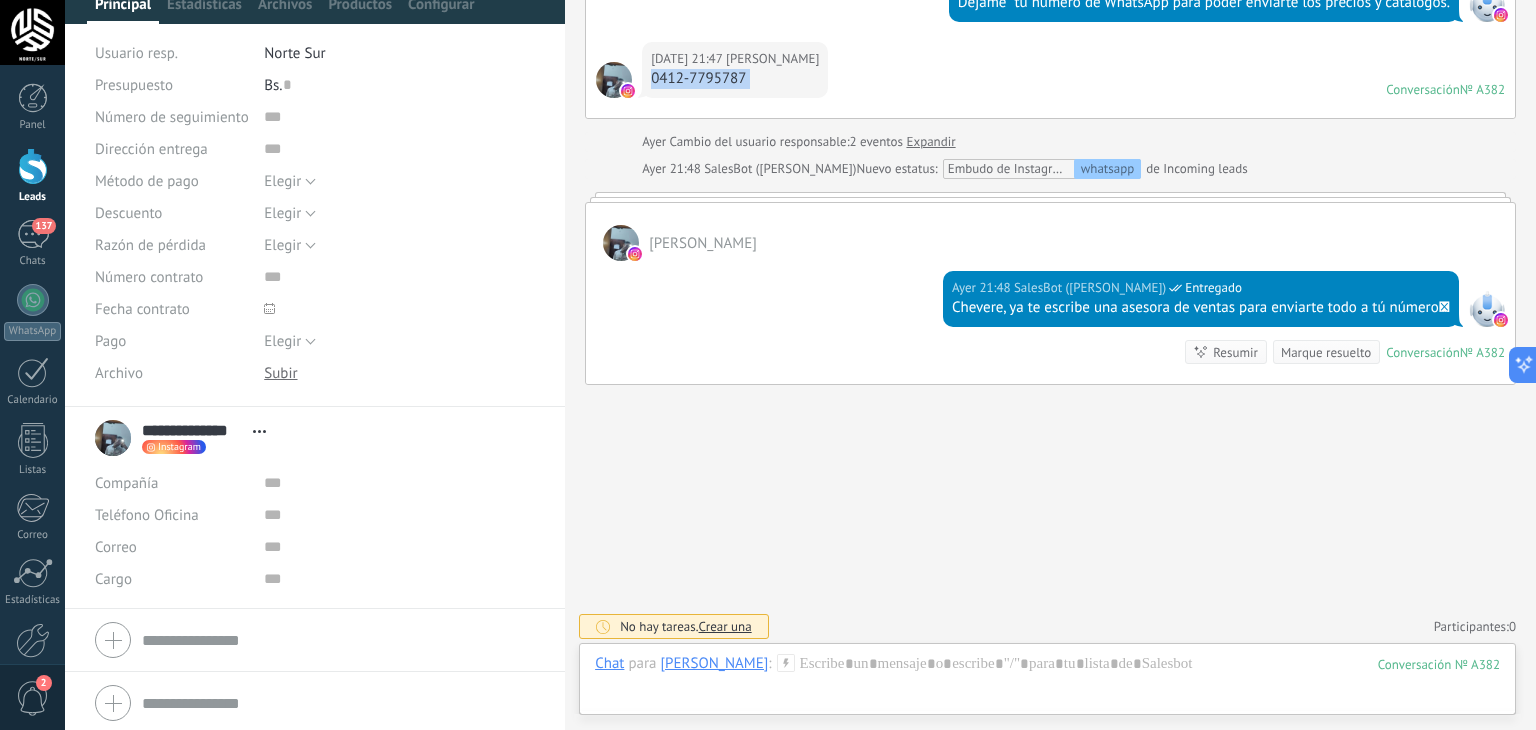 scroll, scrollTop: 174, scrollLeft: 0, axis: vertical 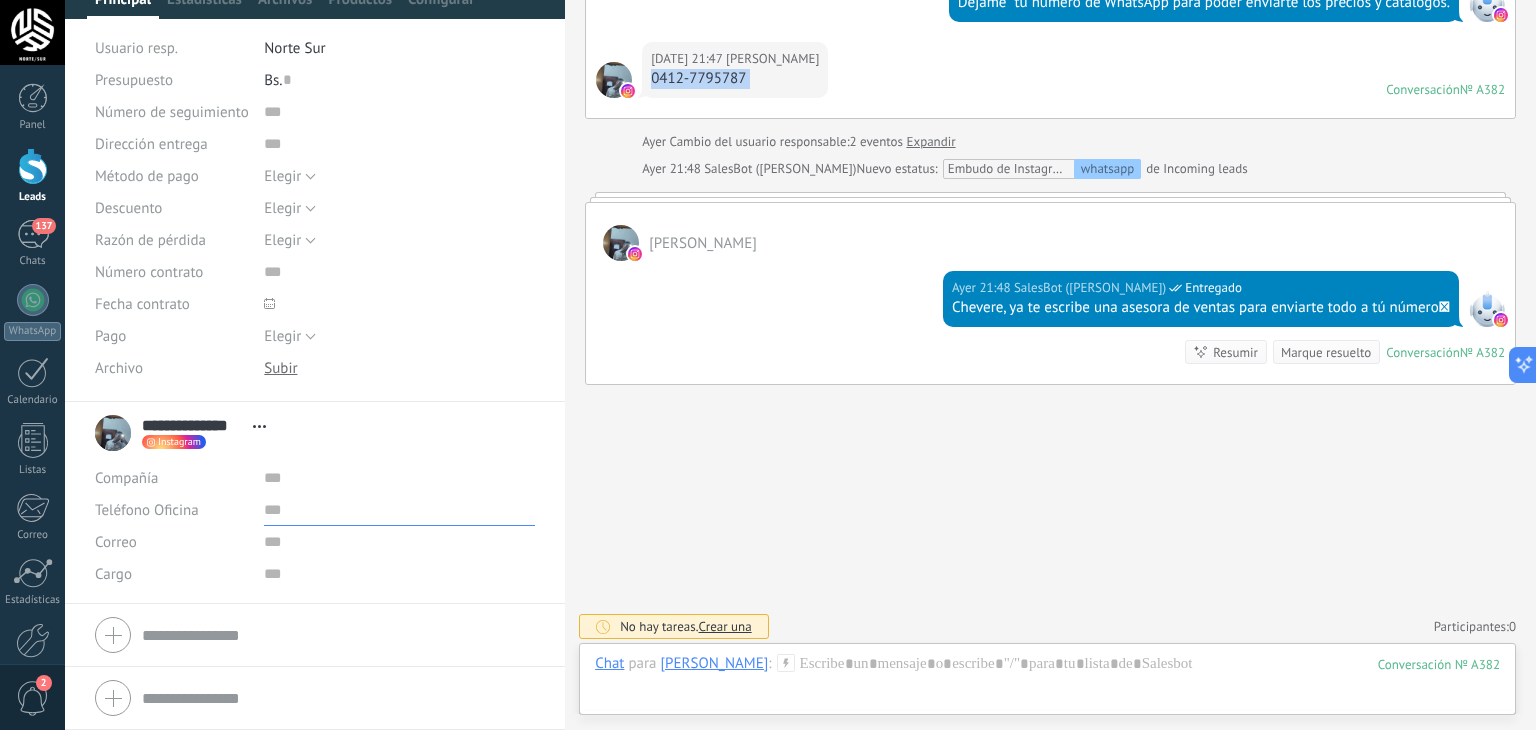 click at bounding box center [399, 510] 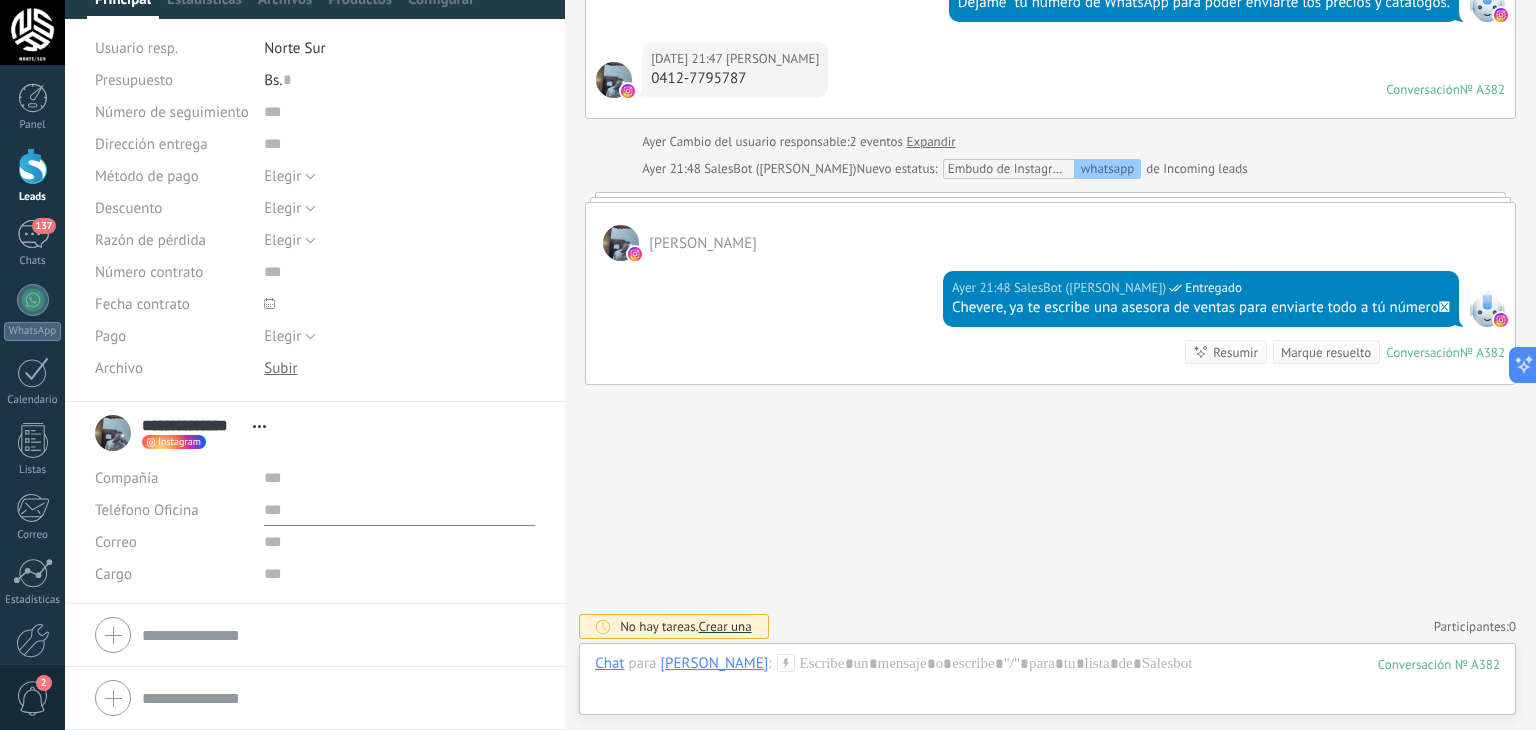paste on "**********" 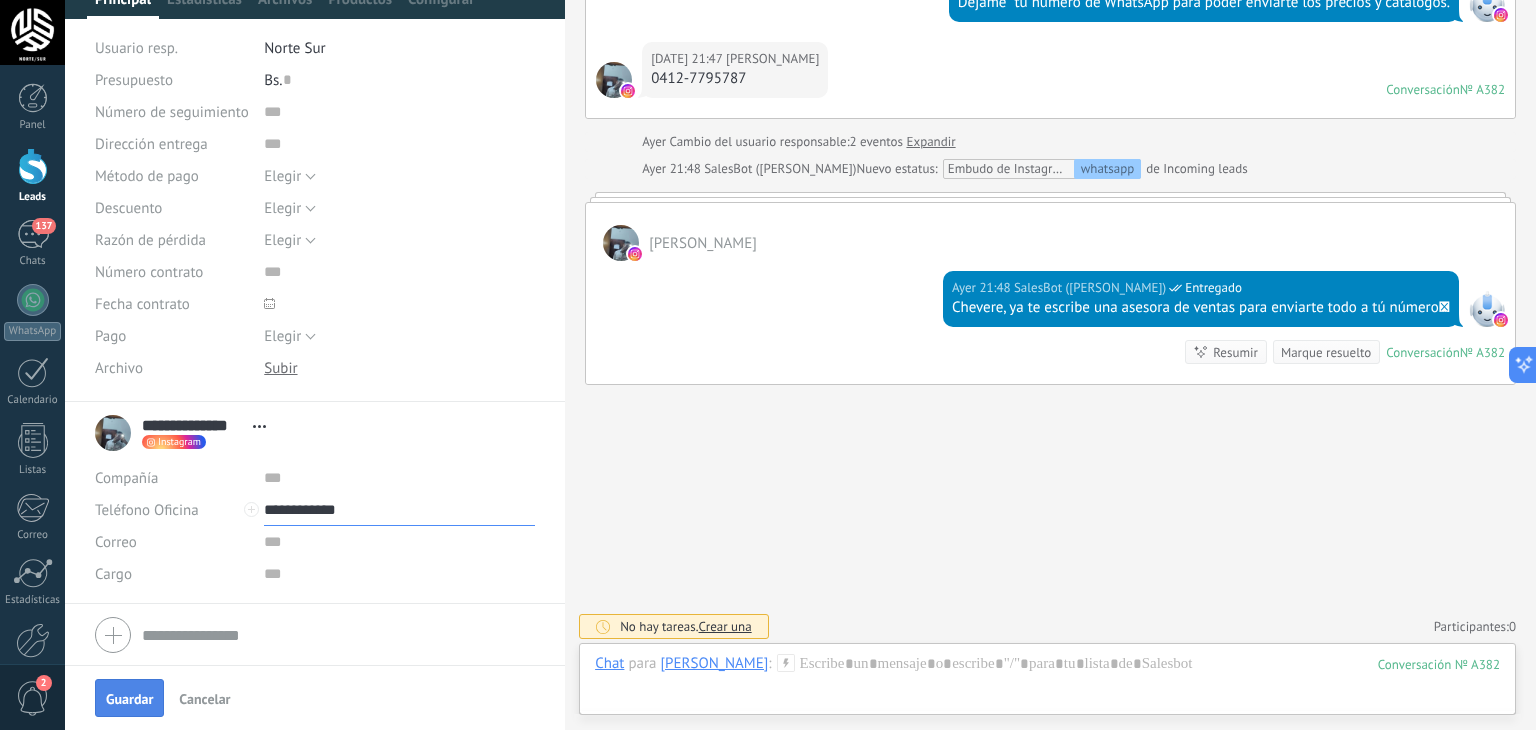 type on "**********" 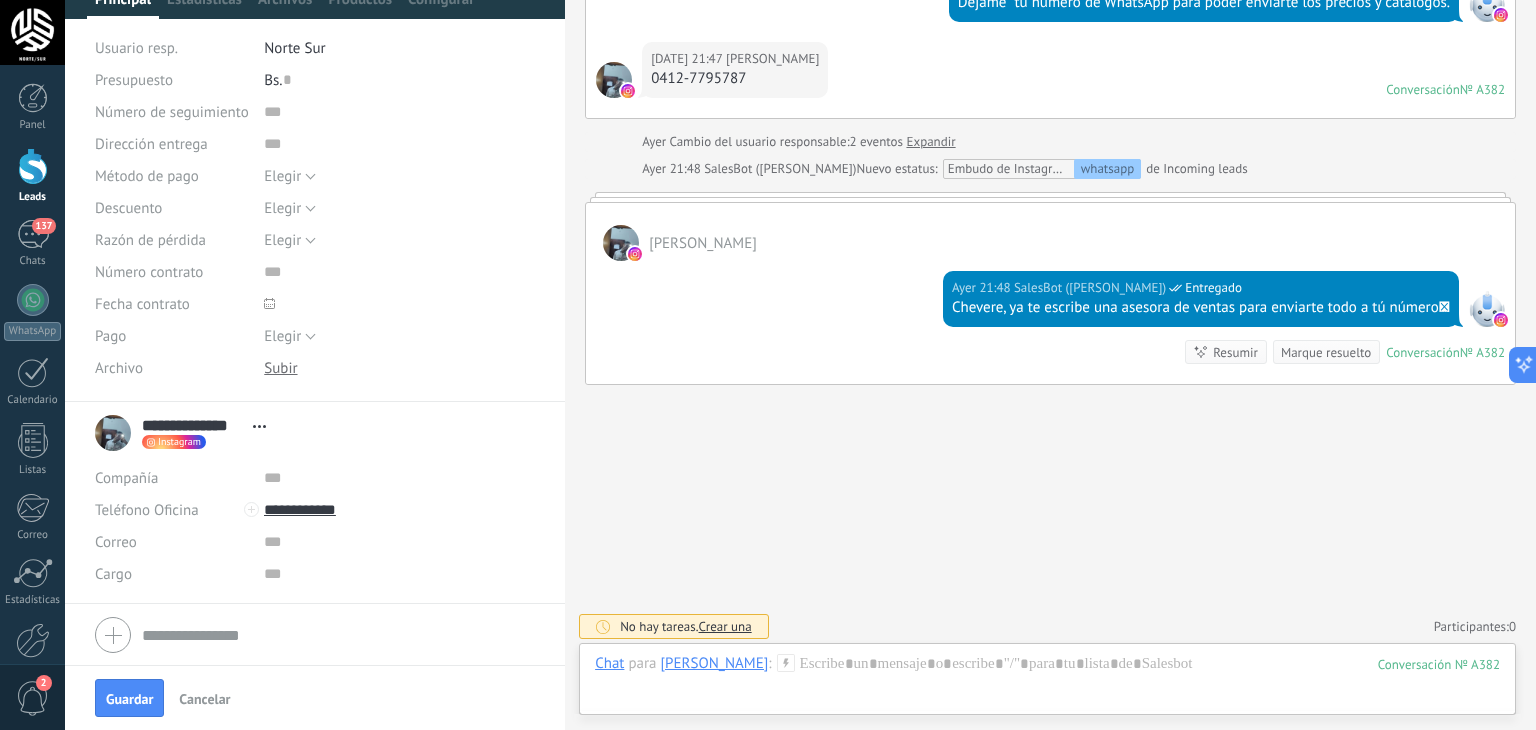 click on "Guardar" at bounding box center (129, 698) 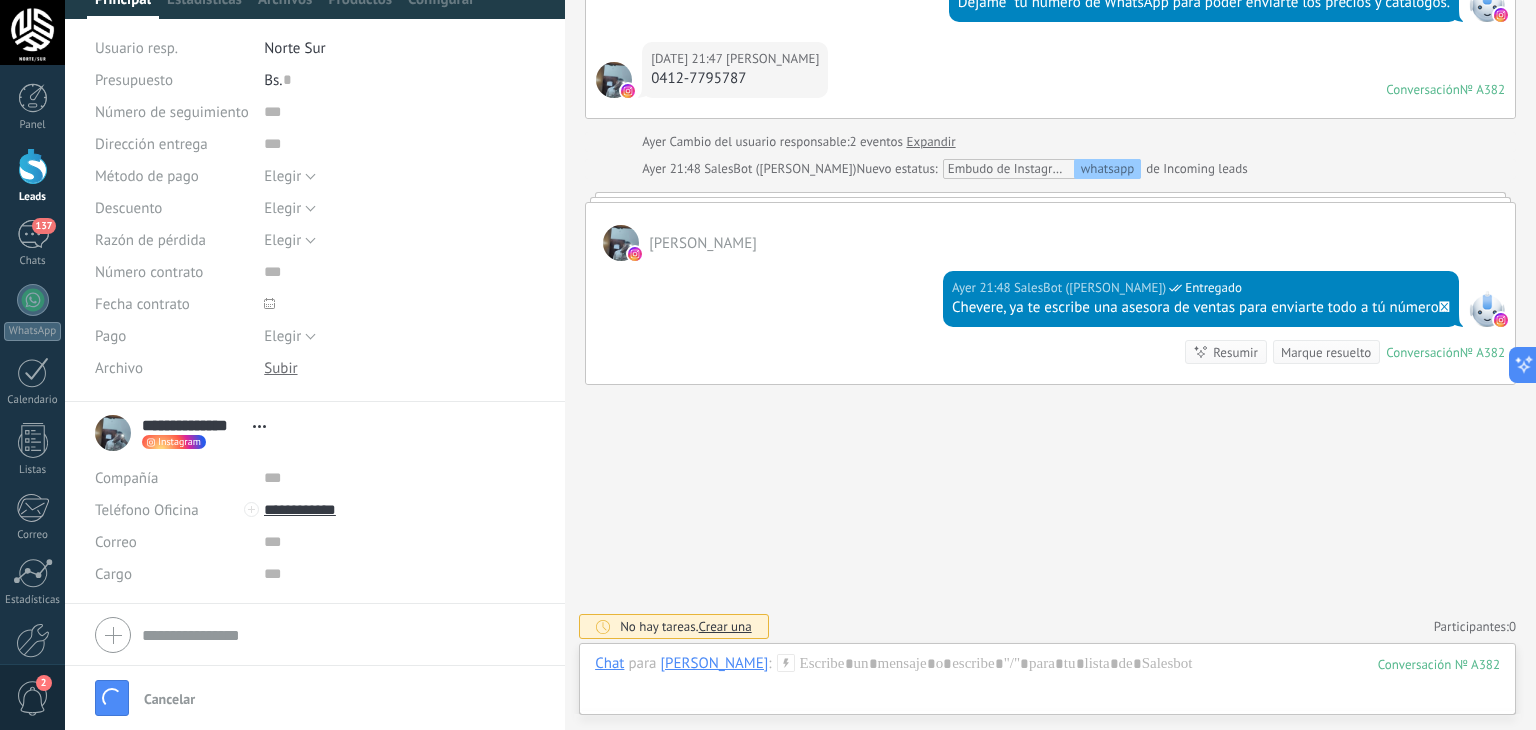 scroll, scrollTop: 463, scrollLeft: 0, axis: vertical 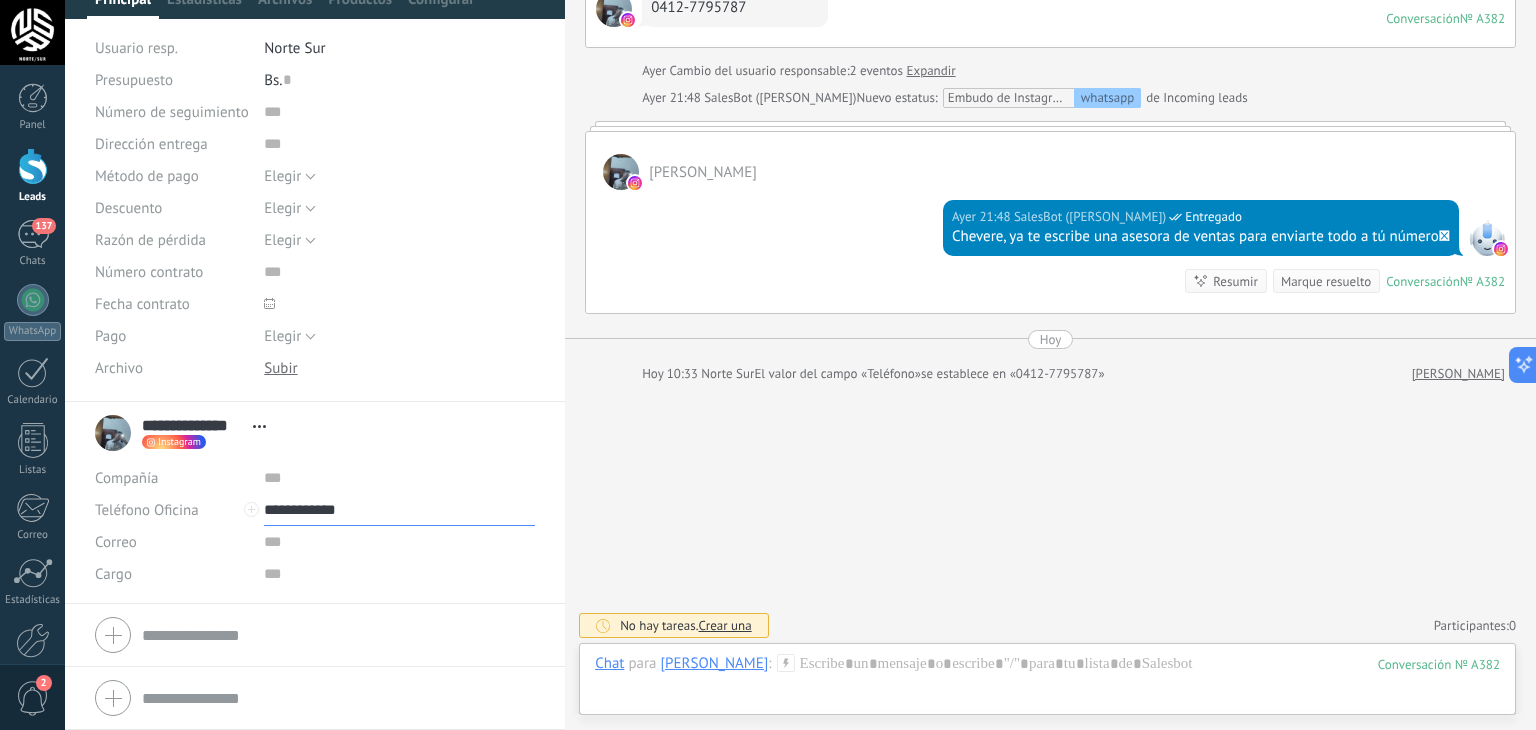 click on "**********" at bounding box center (399, 510) 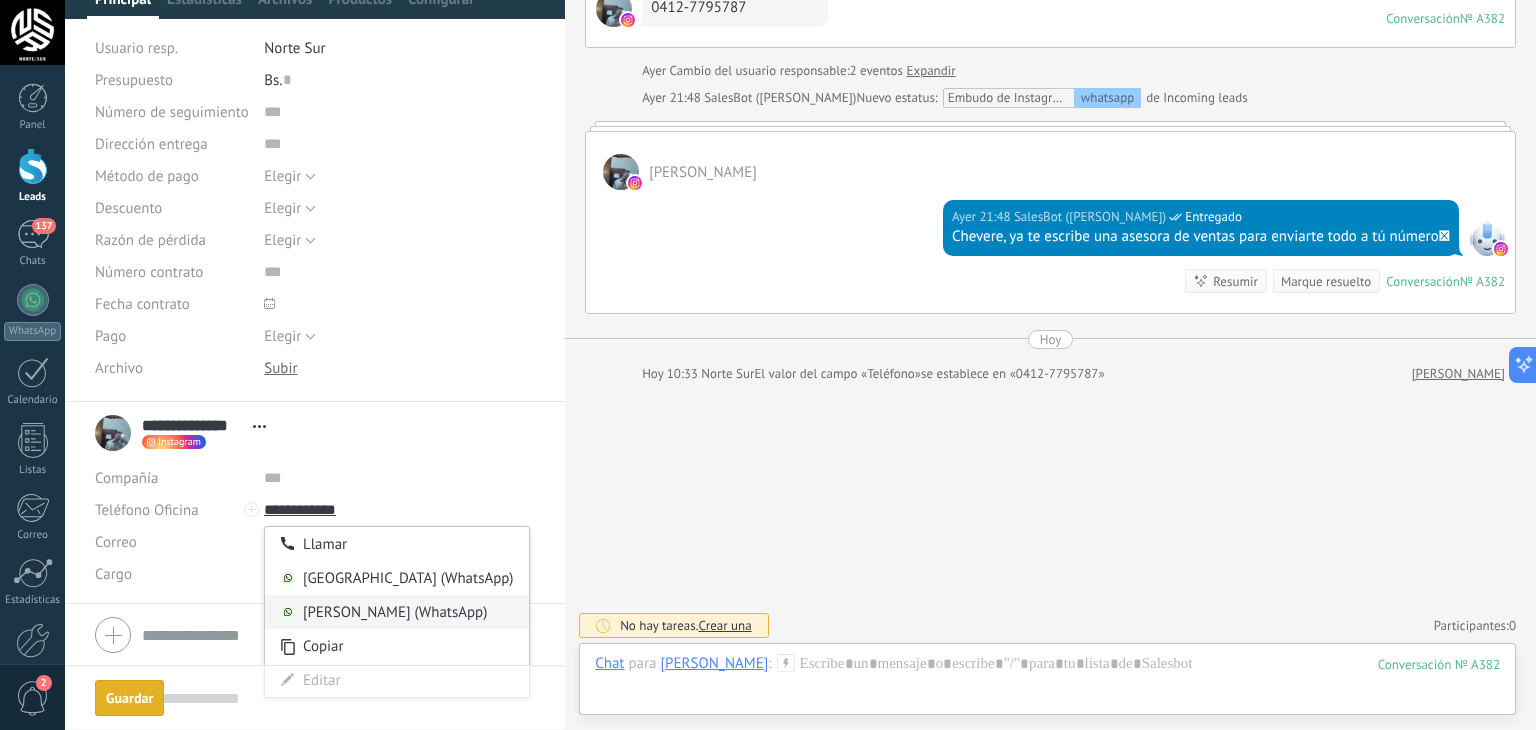 click on "[PERSON_NAME] (WhatsApp)" at bounding box center [397, 612] 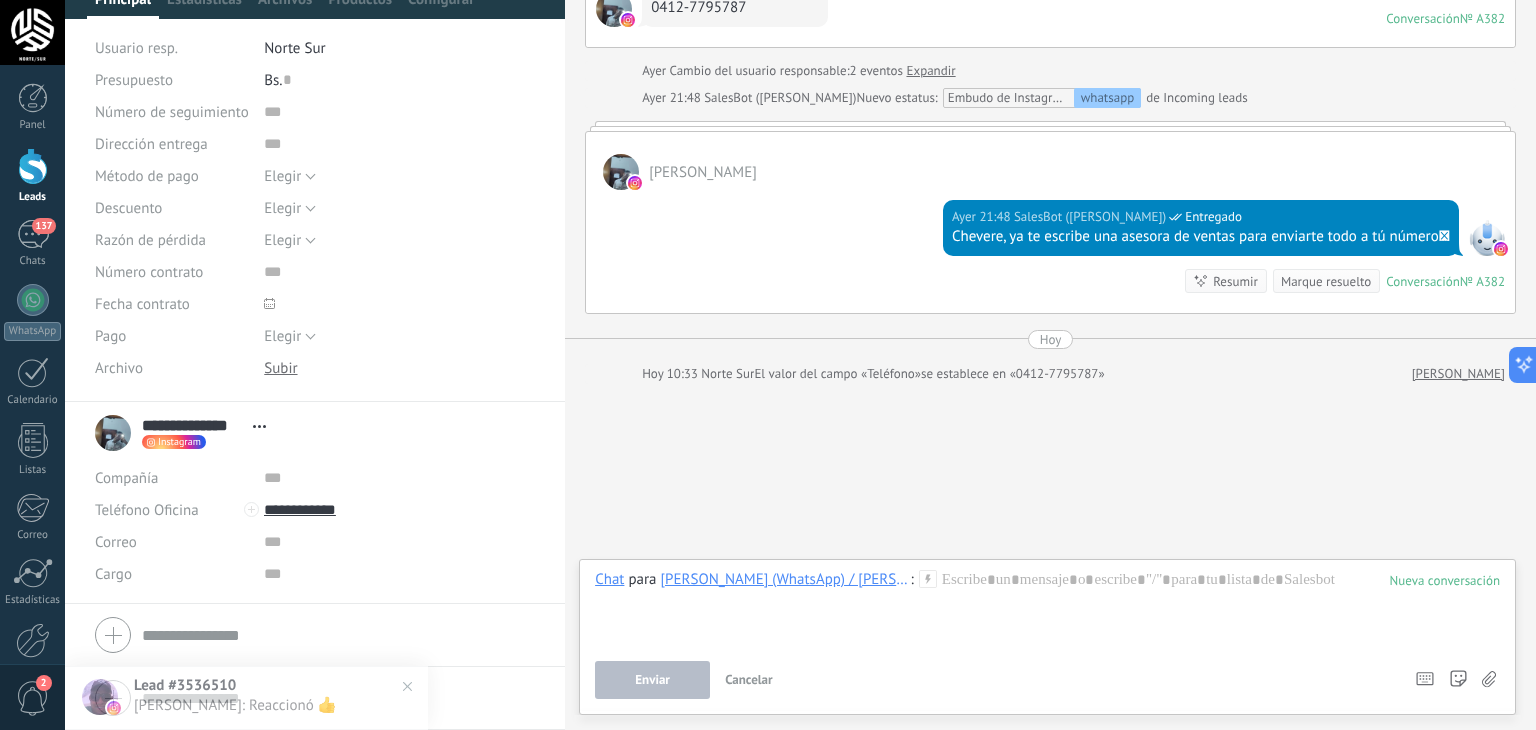 click 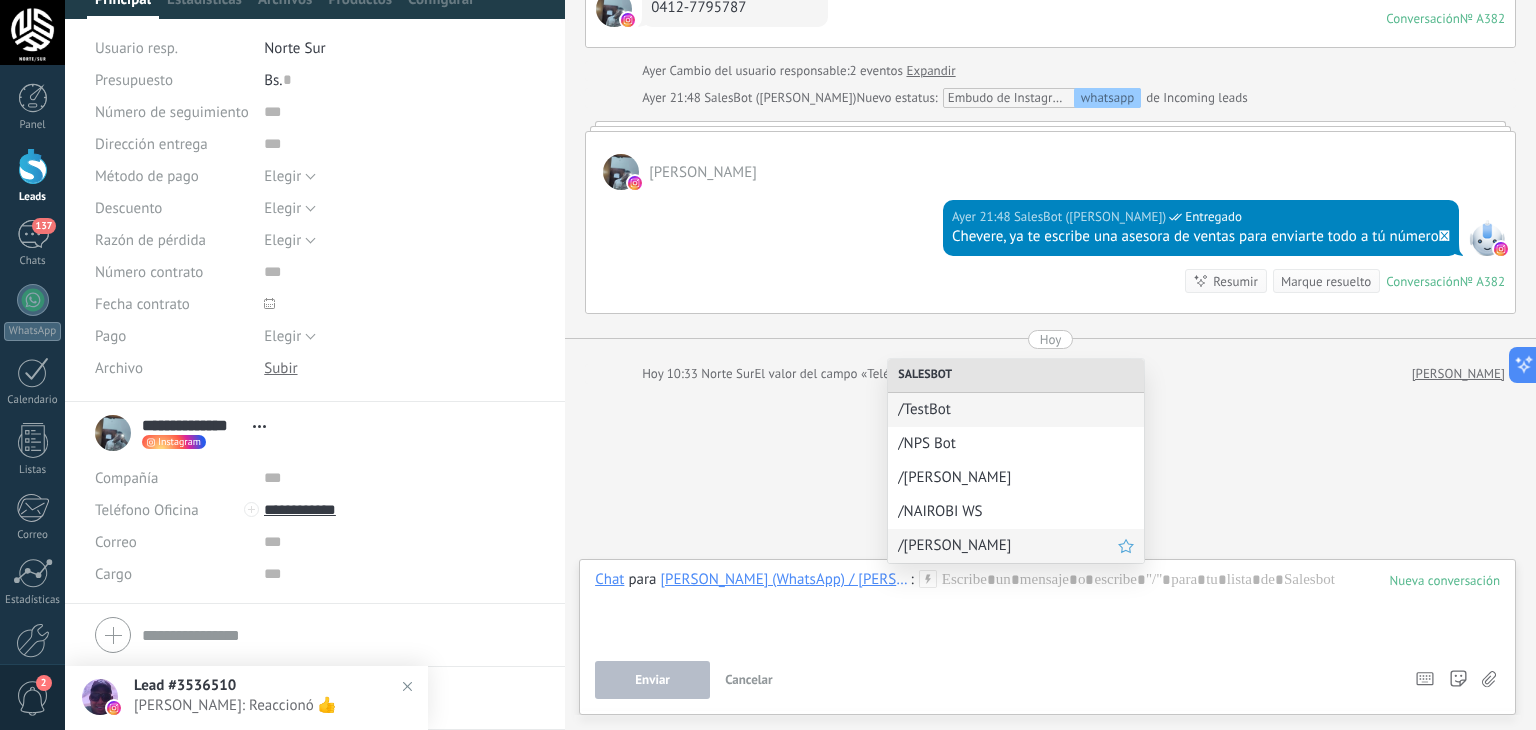 click on "/[PERSON_NAME]" at bounding box center (1008, 545) 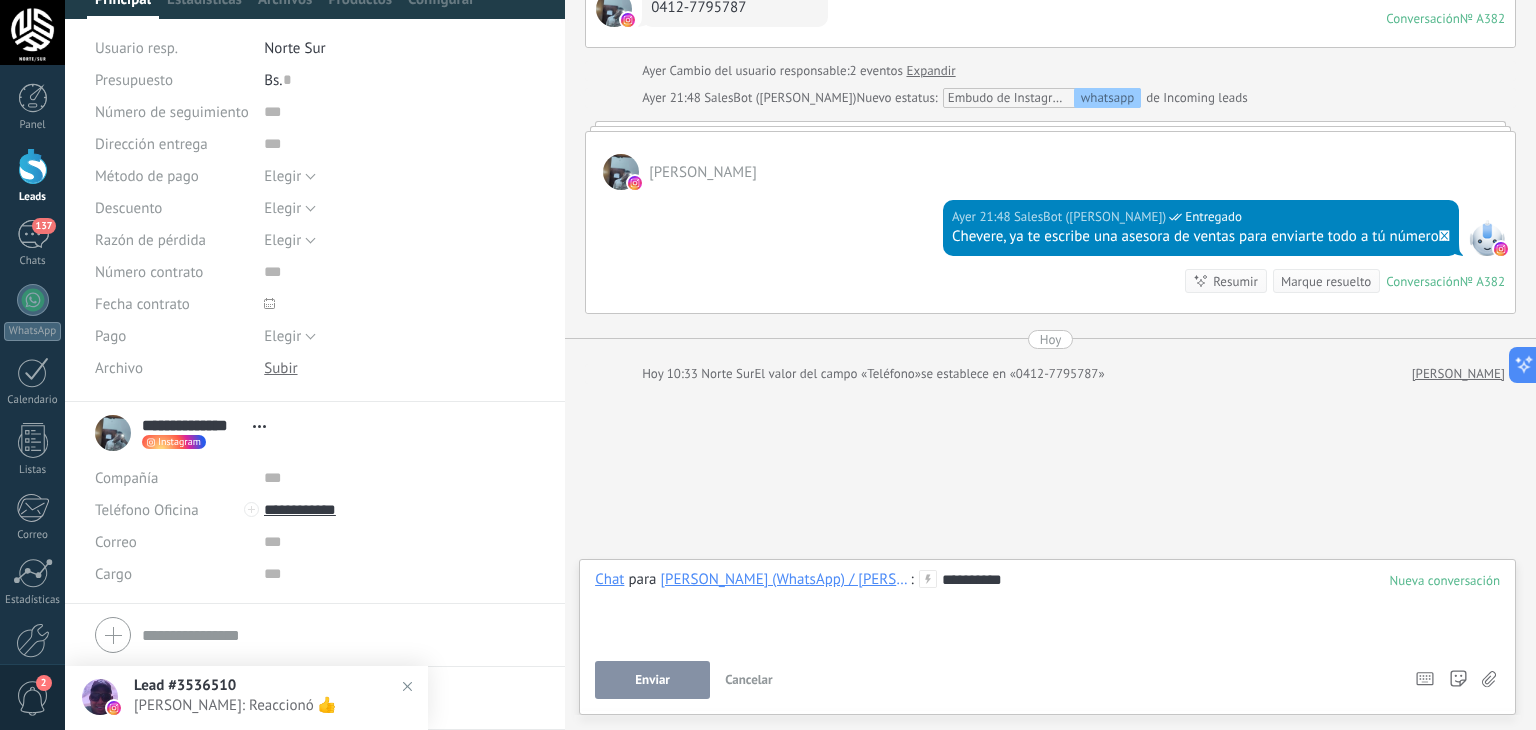 click on "Enviar" at bounding box center [652, 680] 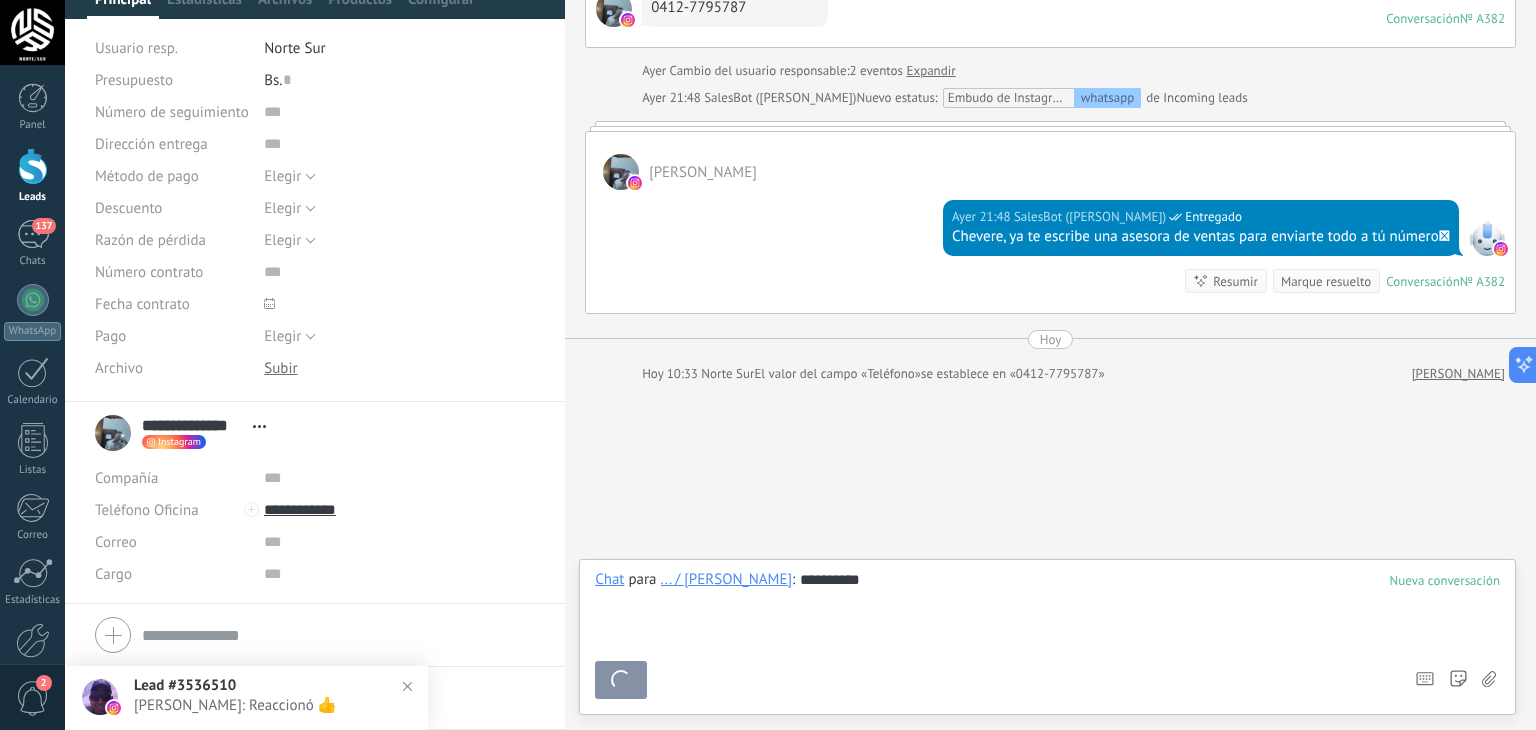 scroll, scrollTop: 0, scrollLeft: 0, axis: both 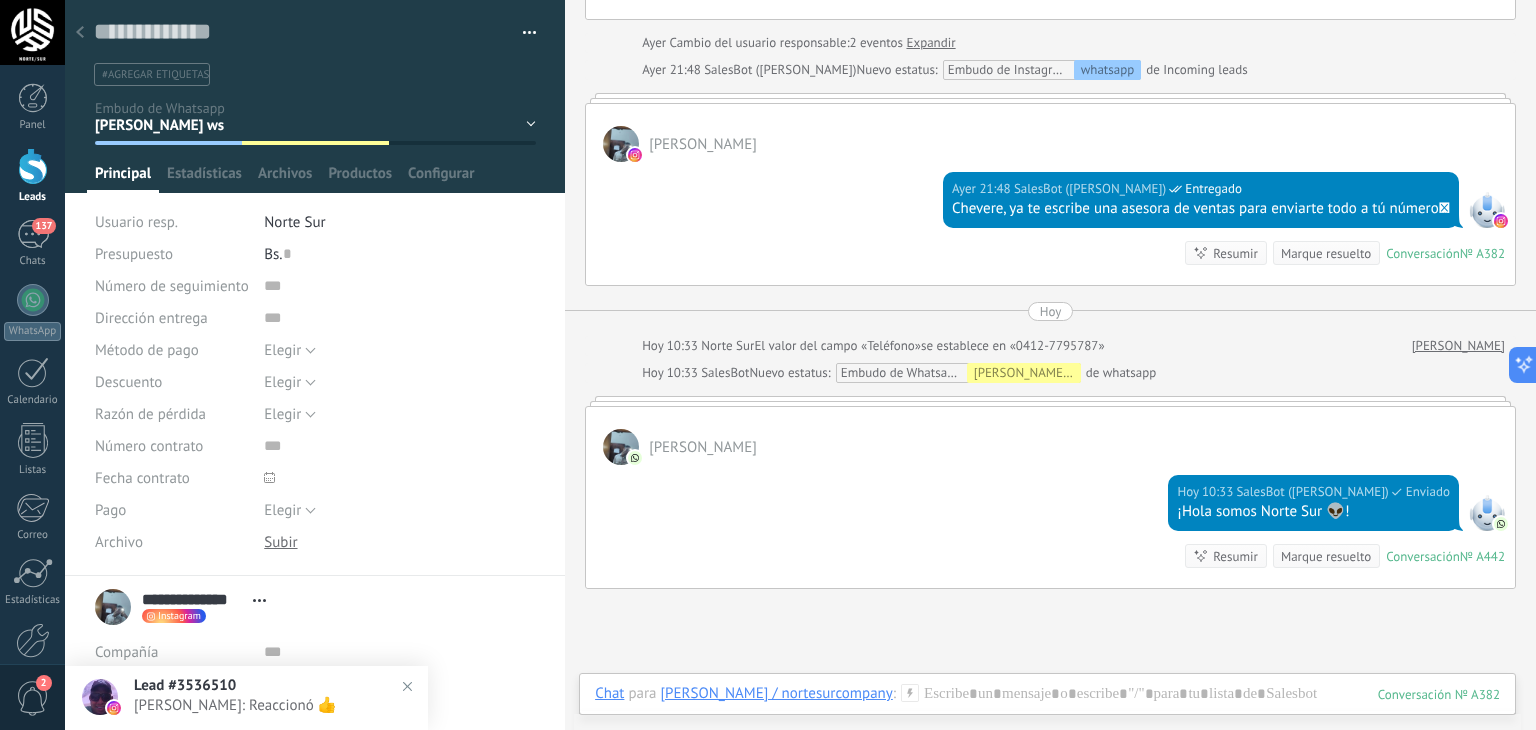 click at bounding box center [80, 33] 